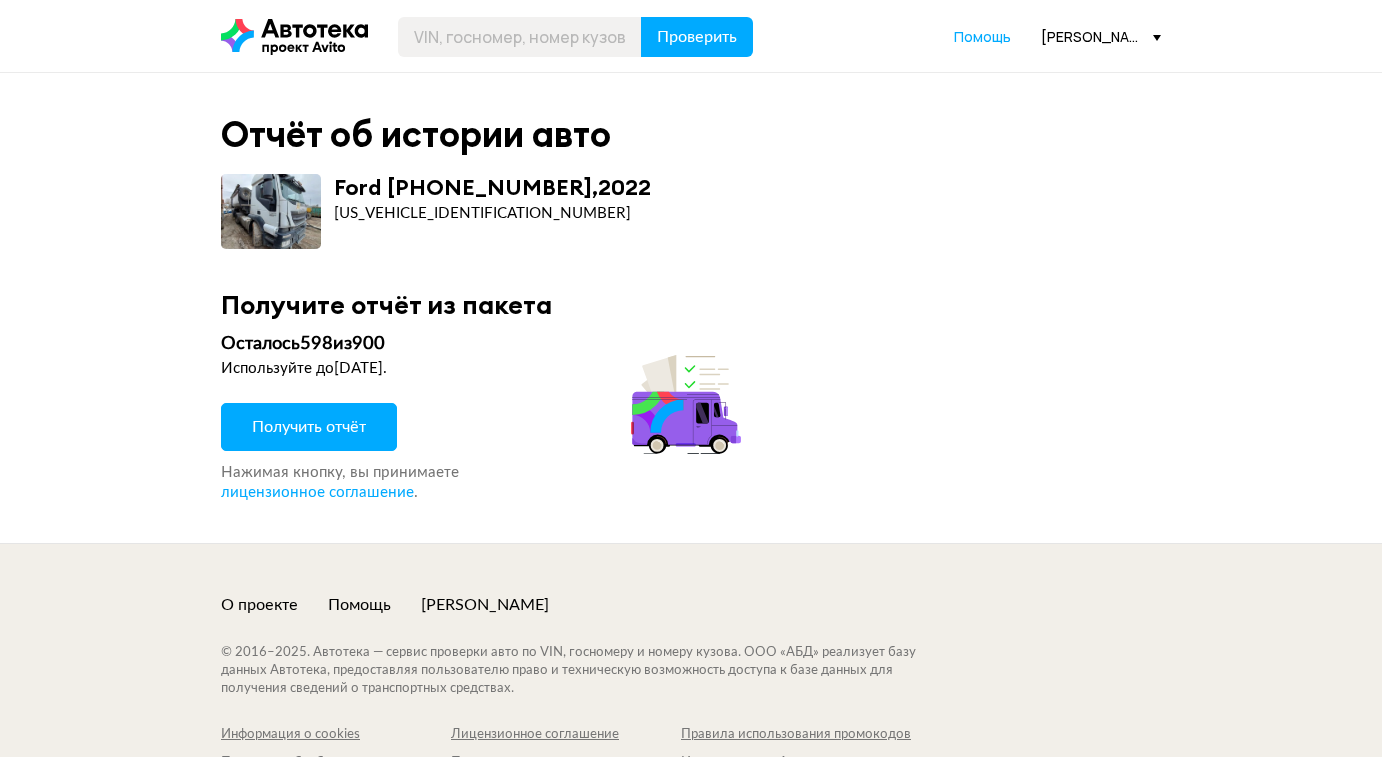 scroll, scrollTop: 0, scrollLeft: 0, axis: both 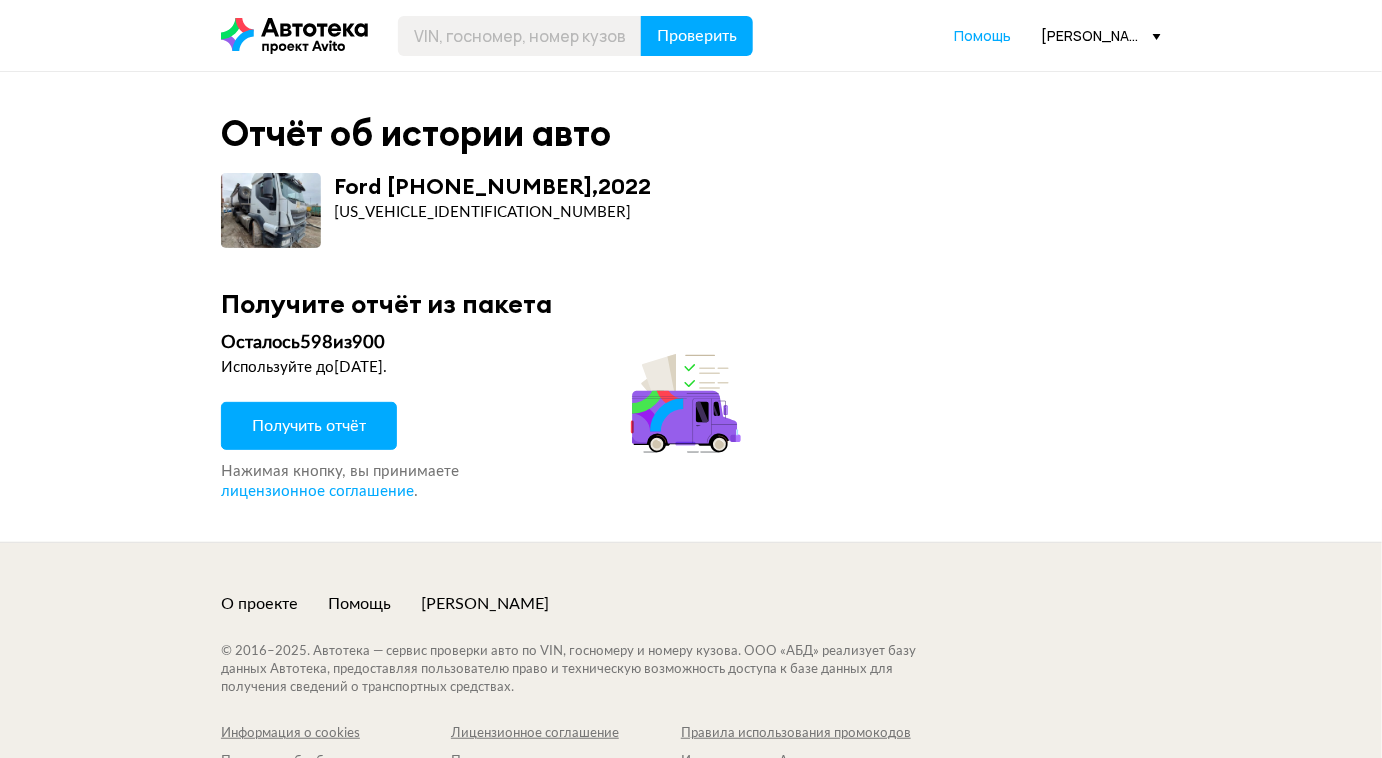 click at bounding box center [294, 36] 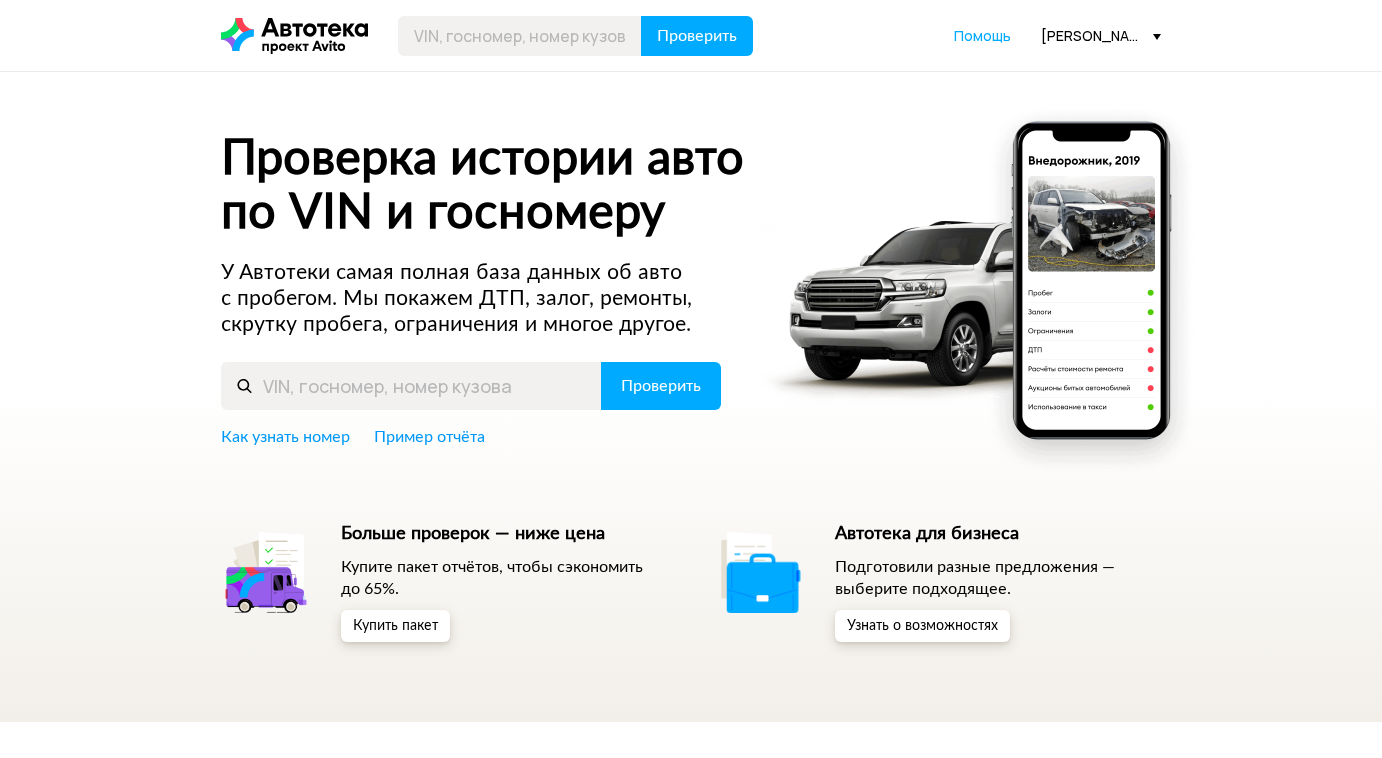 scroll, scrollTop: 0, scrollLeft: 0, axis: both 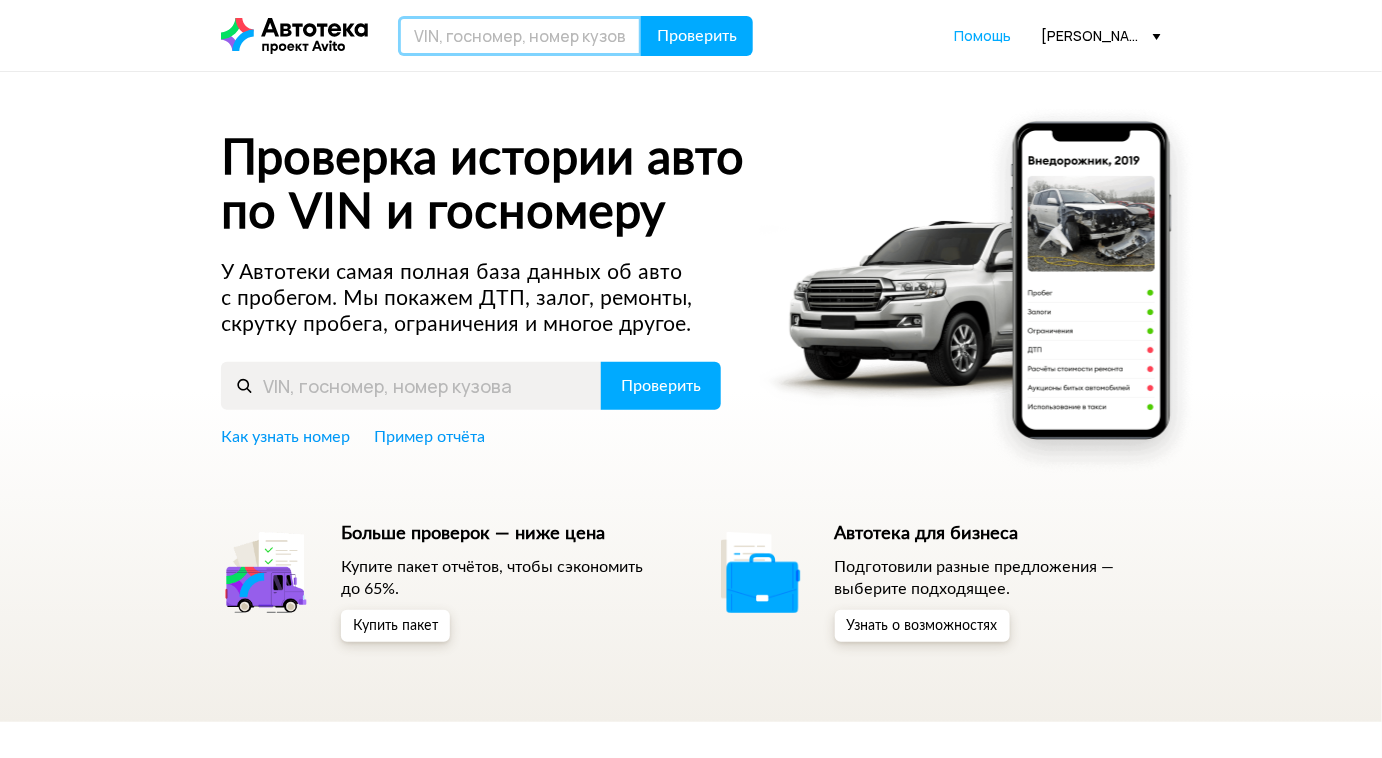 click at bounding box center (520, 36) 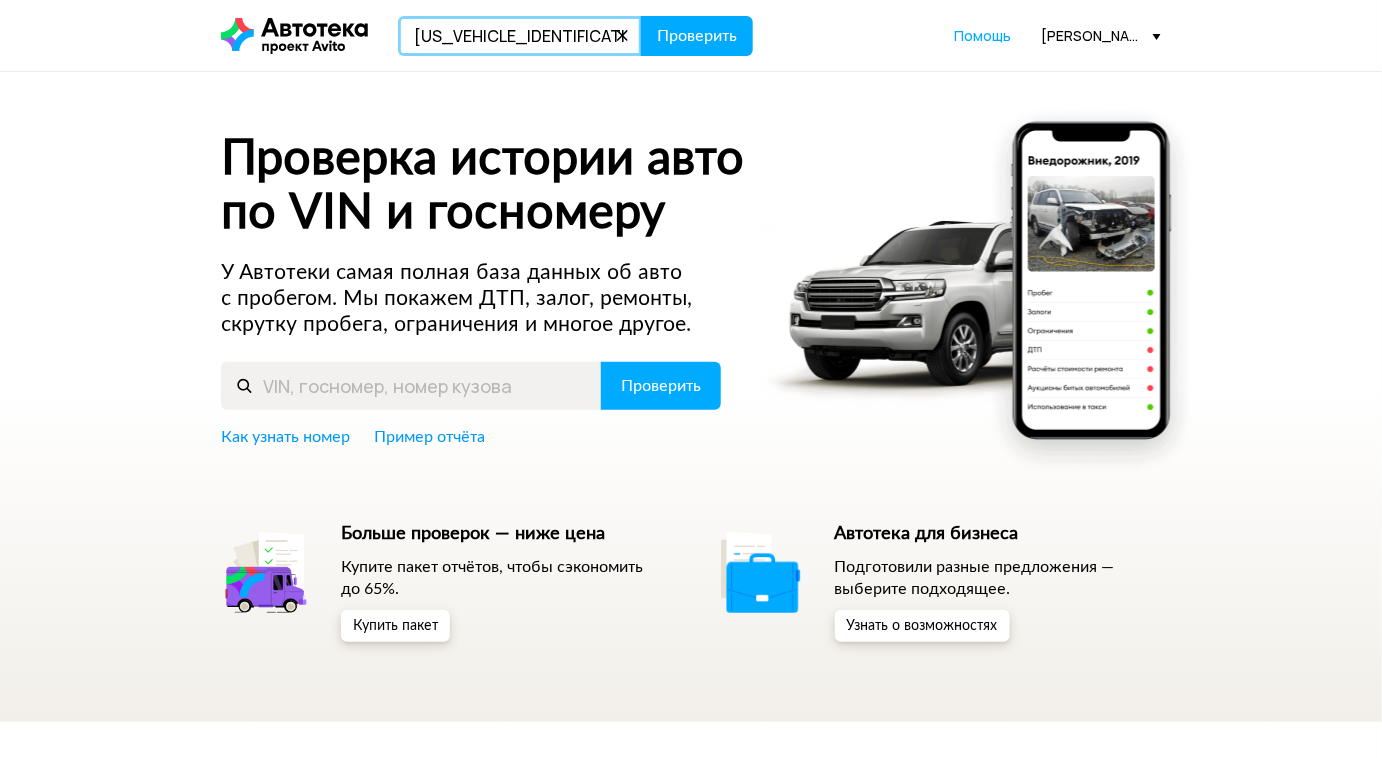 type on "[US_VEHICLE_IDENTIFICATION_NUMBER]" 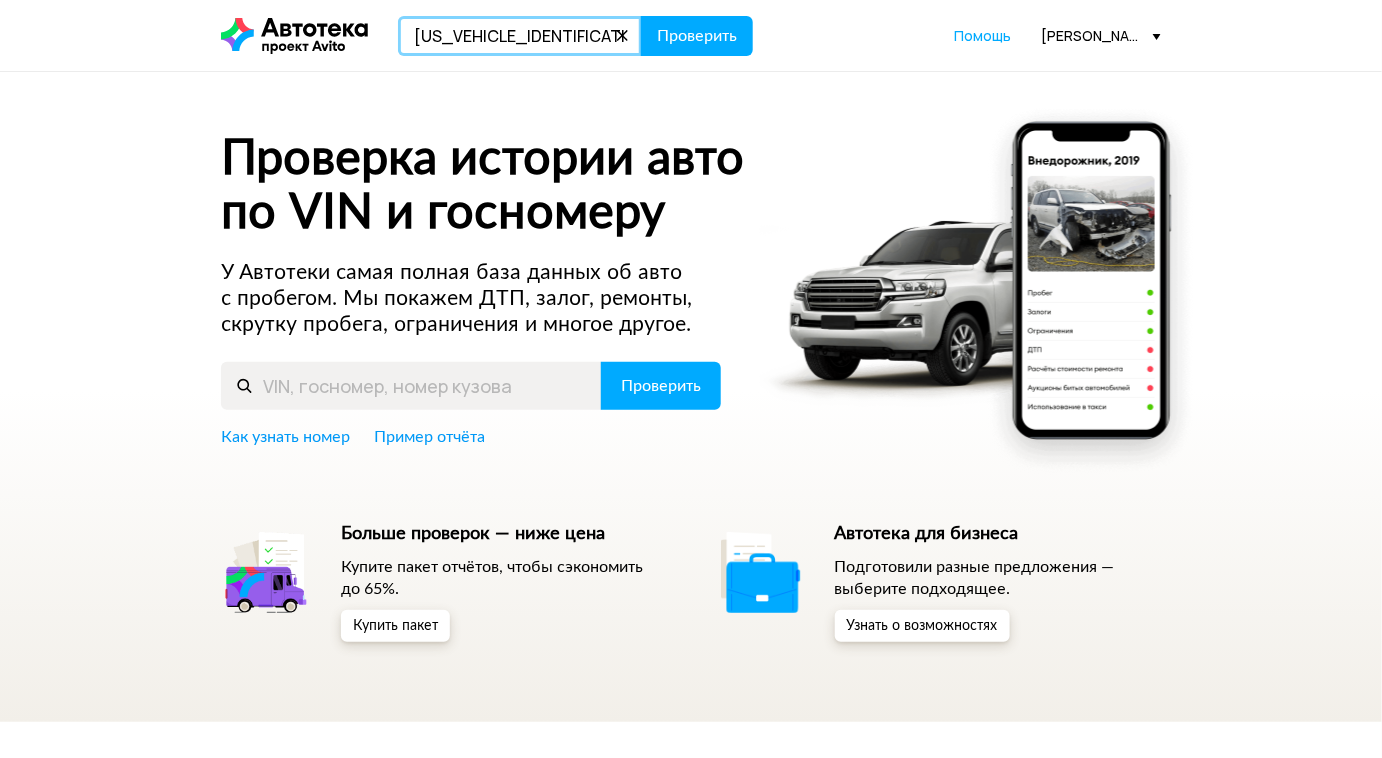 click on "Проверить" at bounding box center (697, 36) 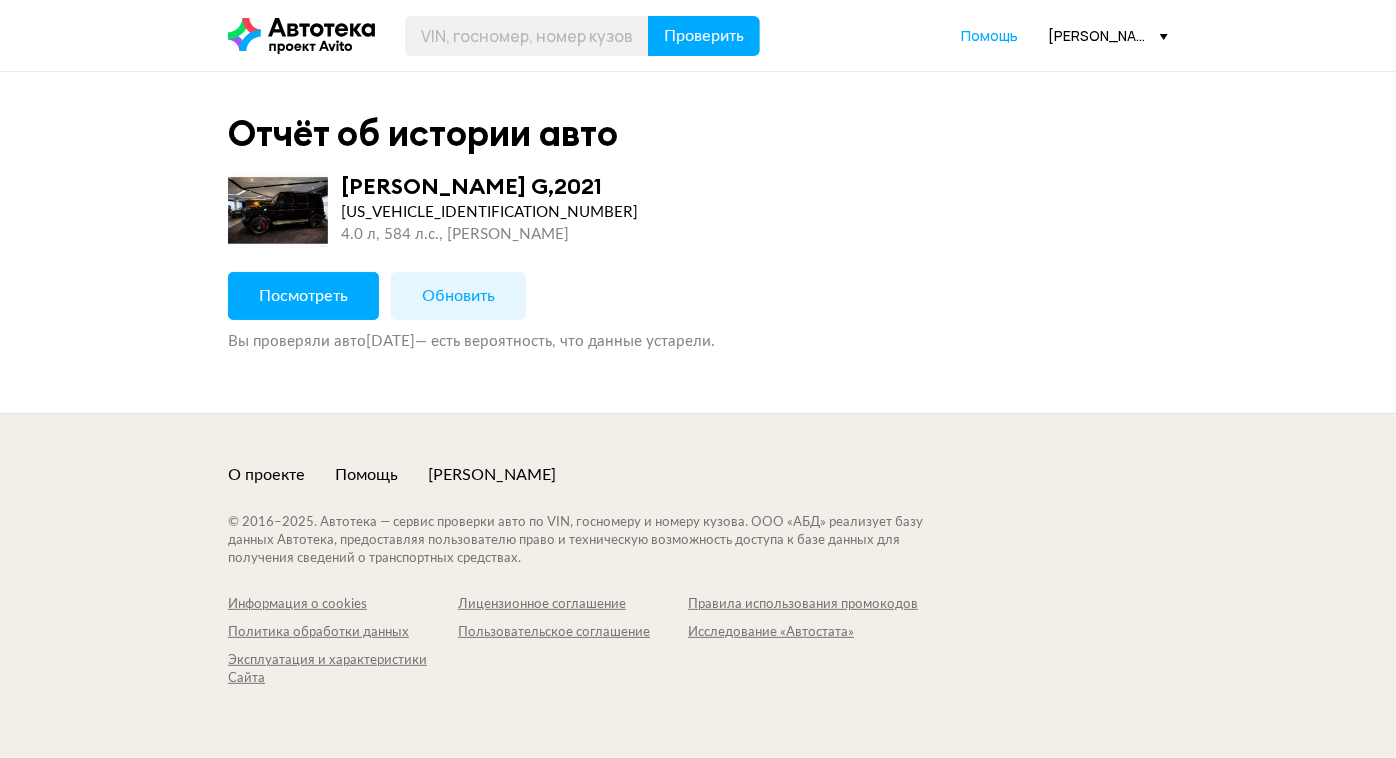 click on "Посмотреть" at bounding box center [303, 296] 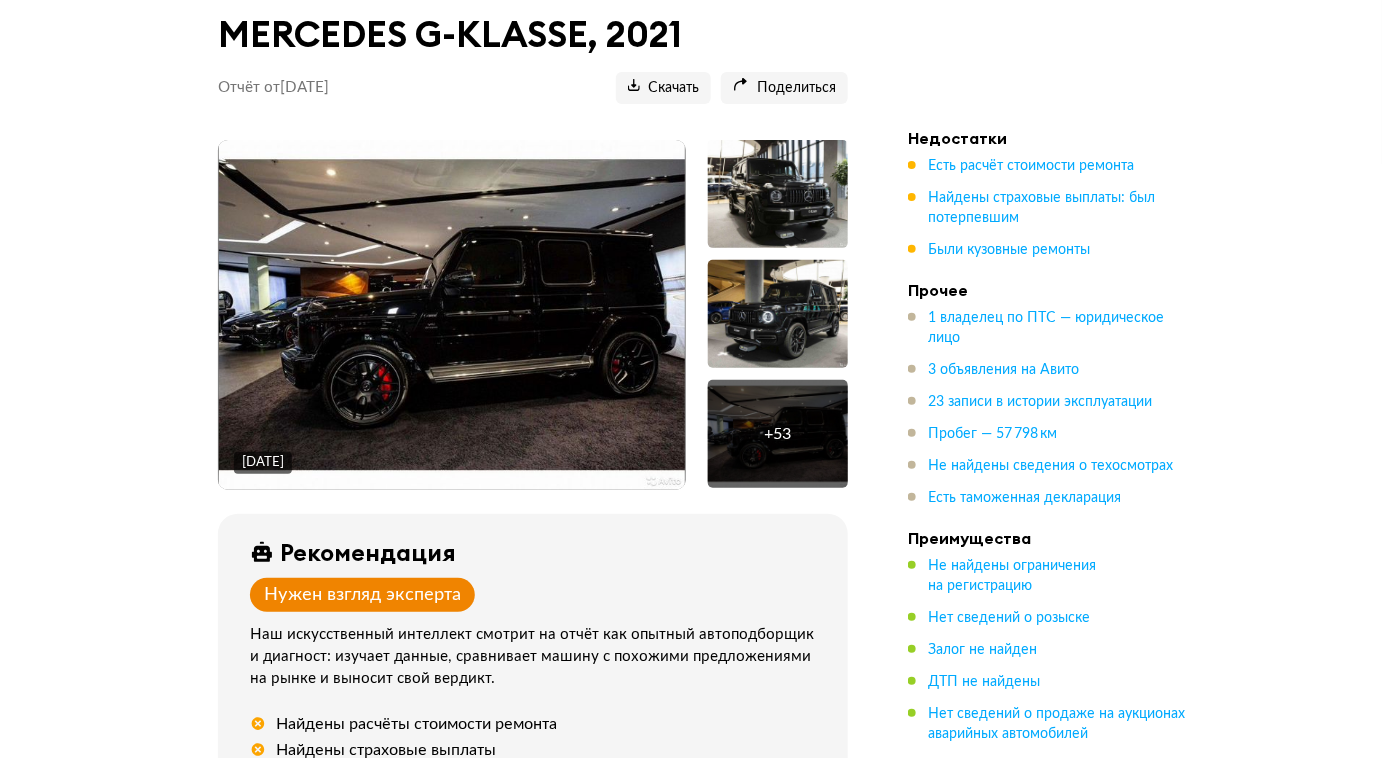 scroll, scrollTop: 90, scrollLeft: 0, axis: vertical 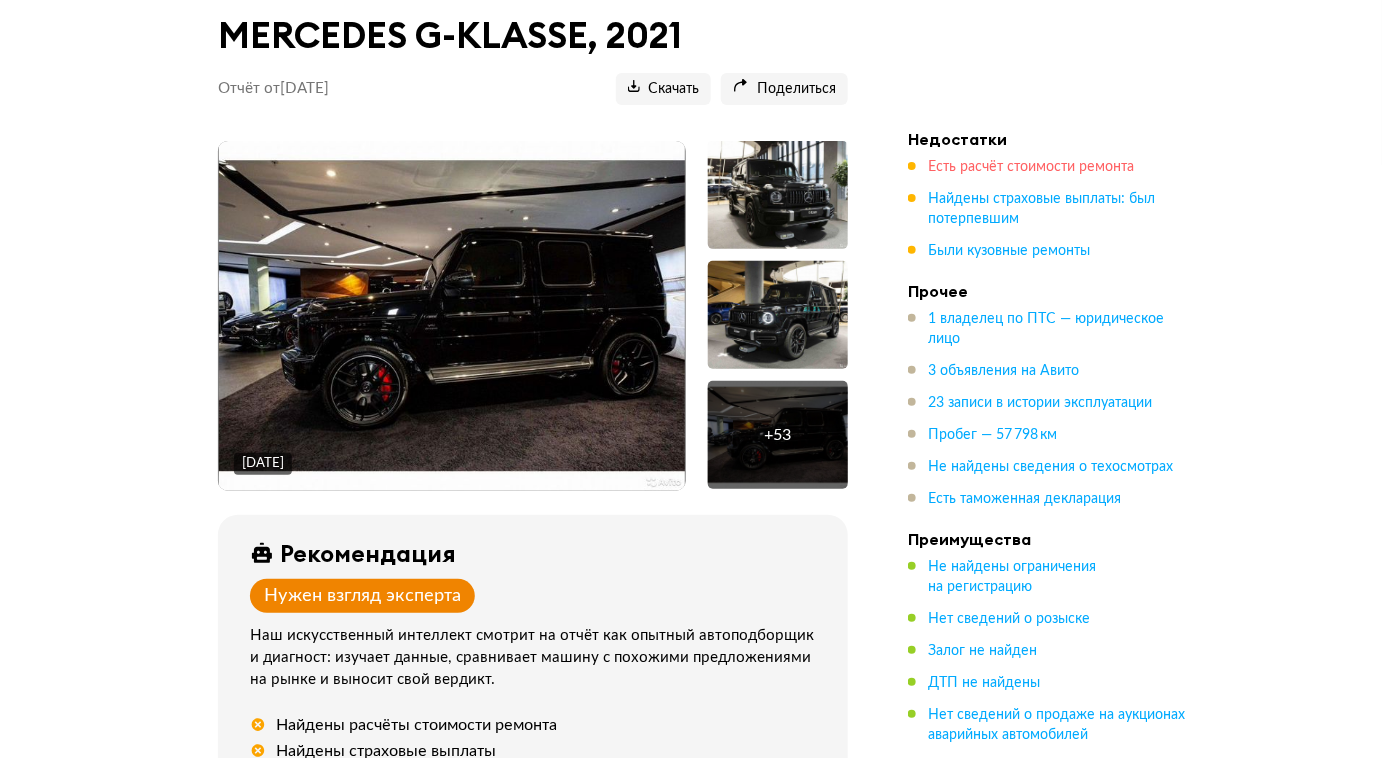 click on "Есть расчёт стоимости ремонта" at bounding box center [1031, 167] 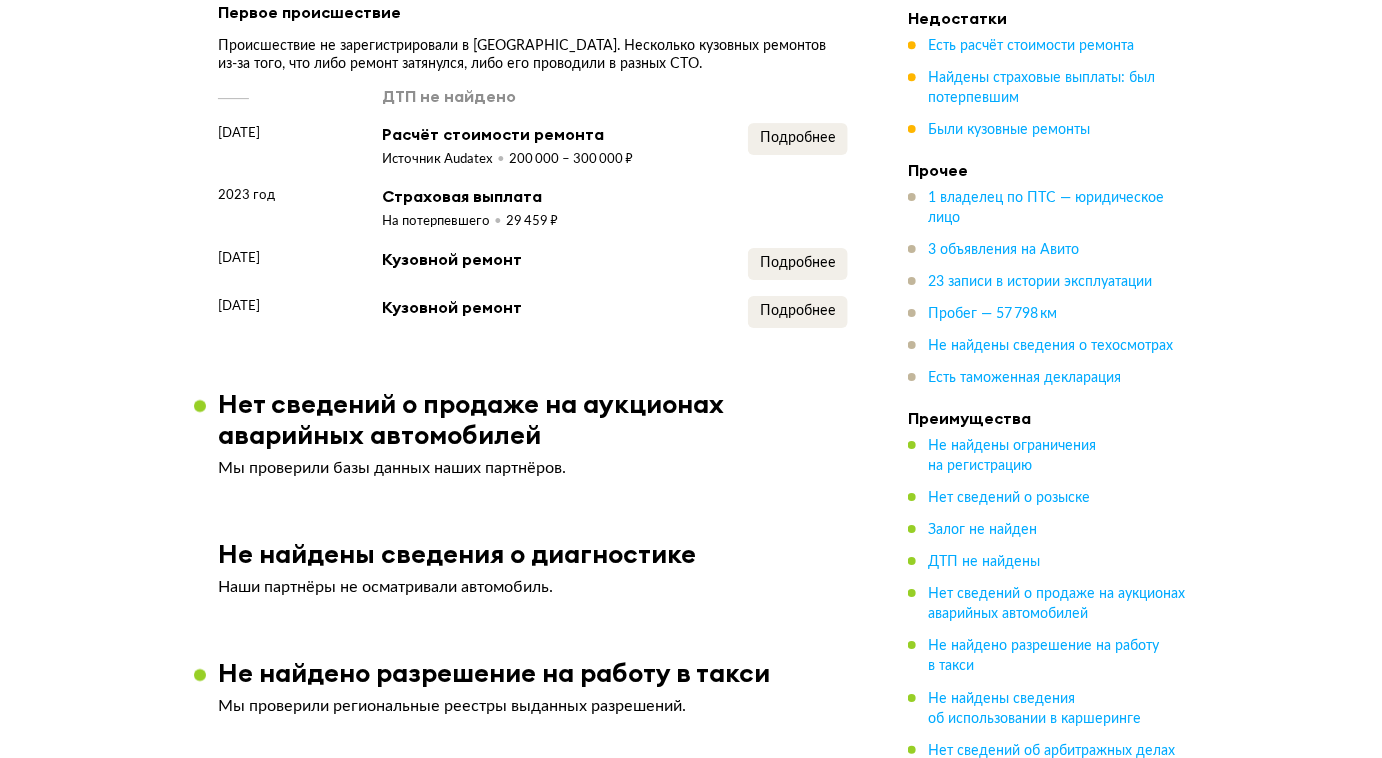 scroll, scrollTop: 2167, scrollLeft: 0, axis: vertical 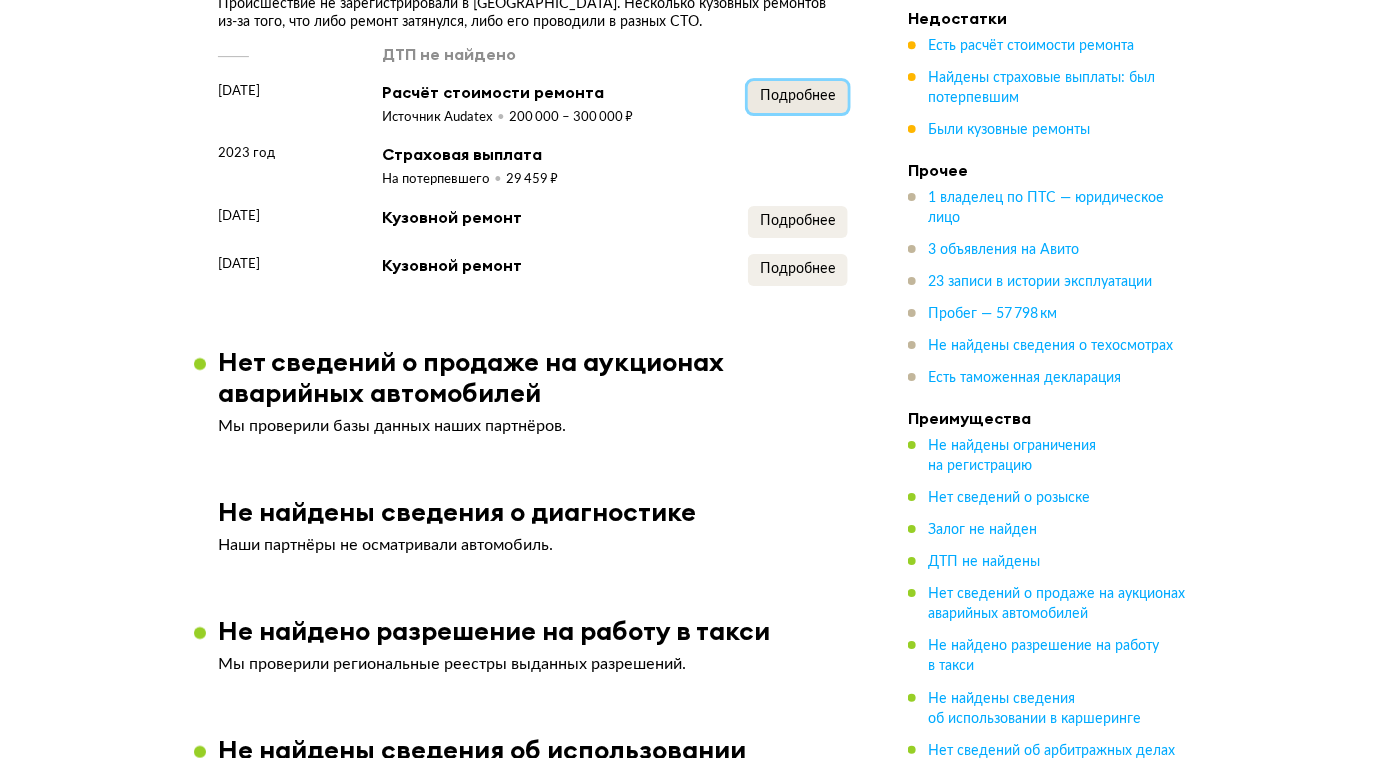 click on "Подробнее" at bounding box center [798, 96] 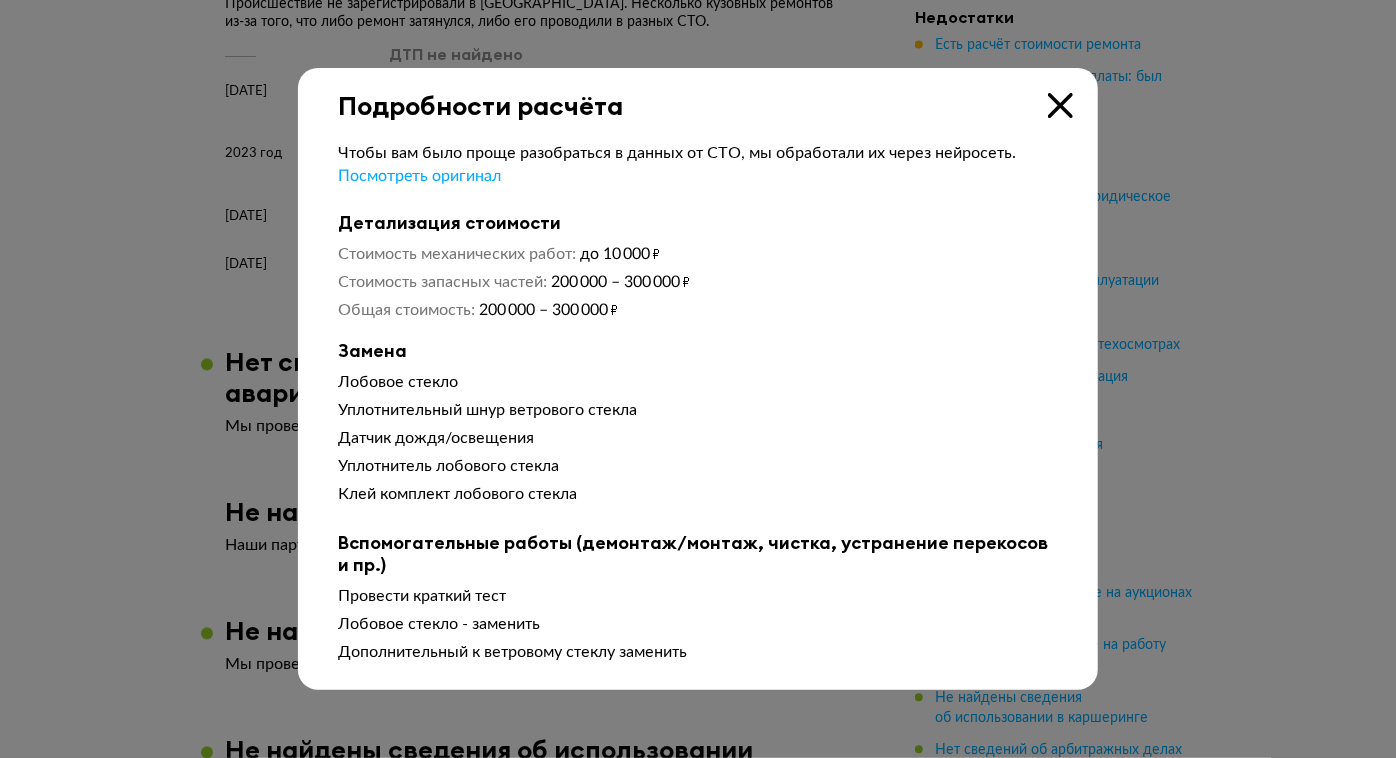 type 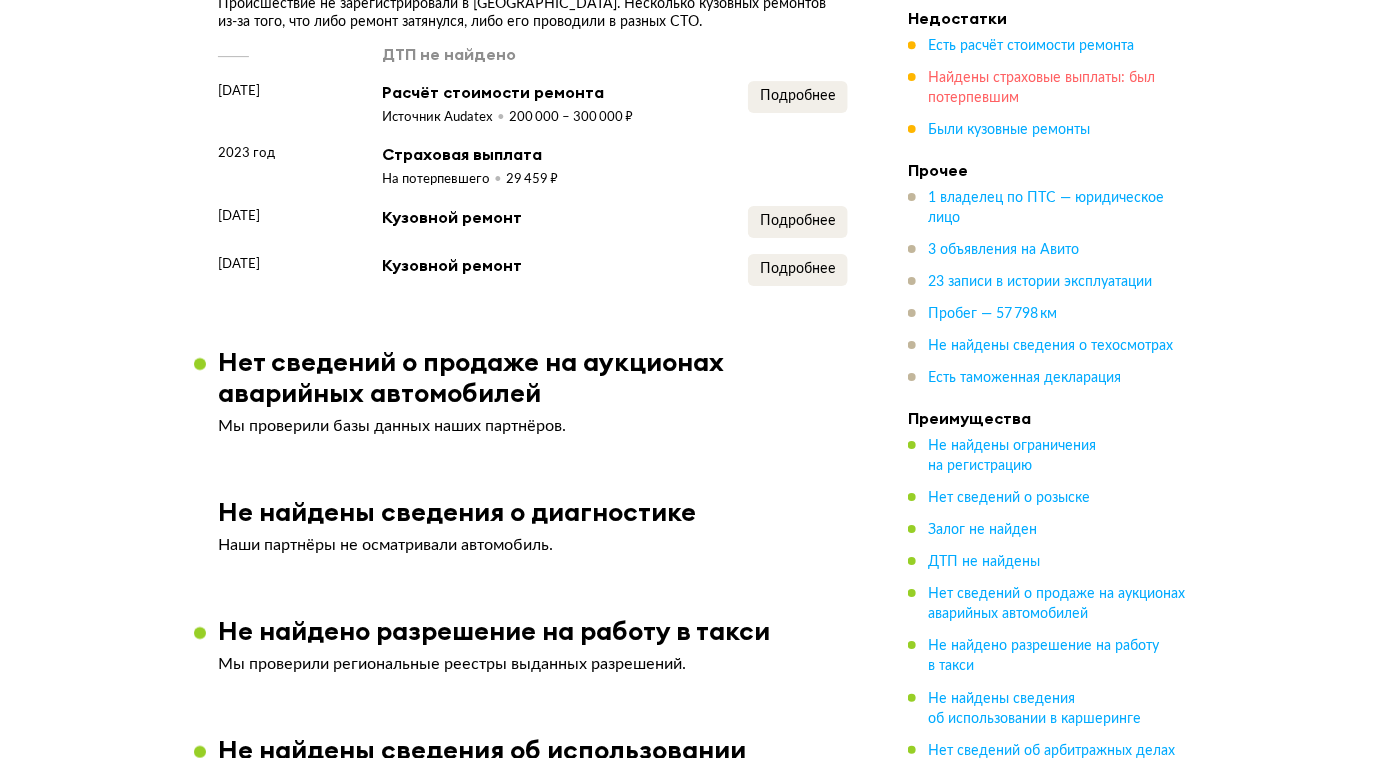 click on "Найдены страховые выплаты: был потерпевшим" at bounding box center [1041, 88] 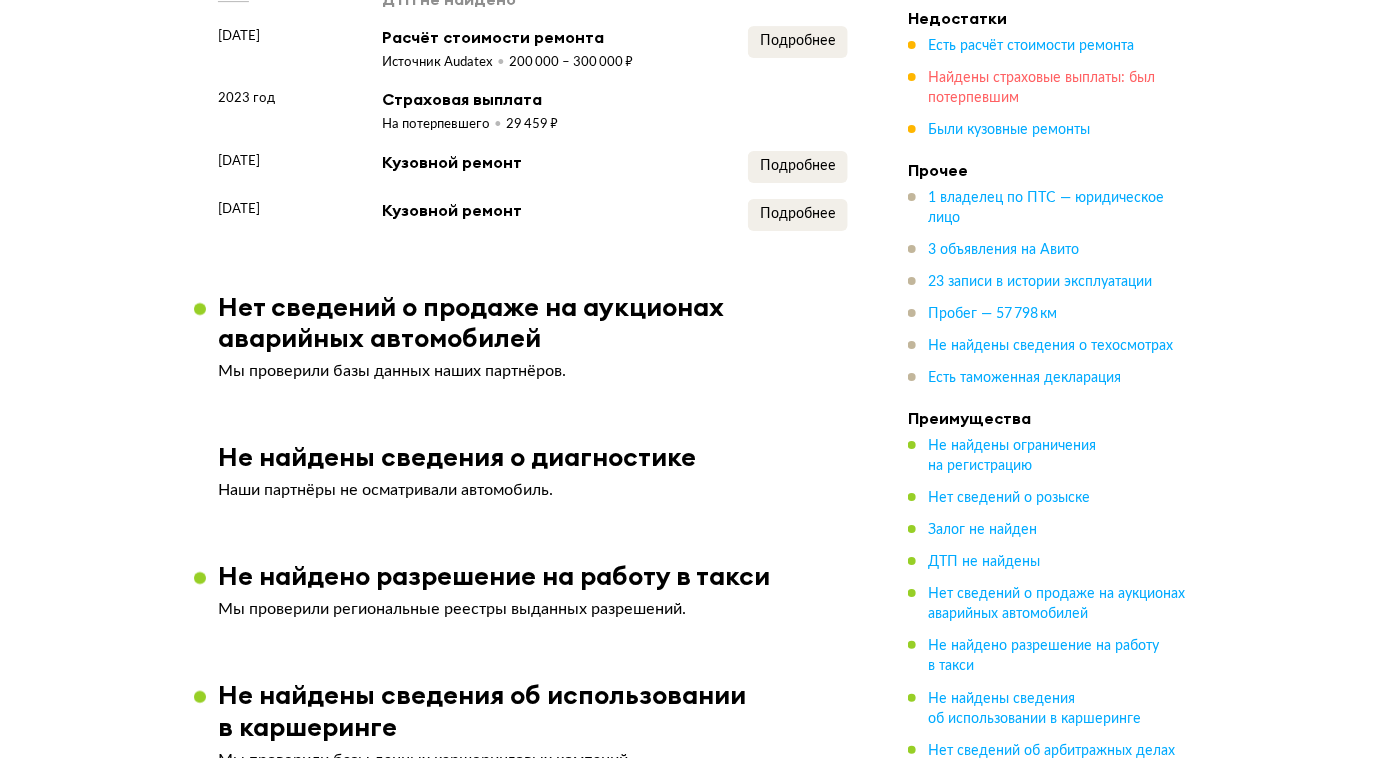 scroll, scrollTop: 2230, scrollLeft: 0, axis: vertical 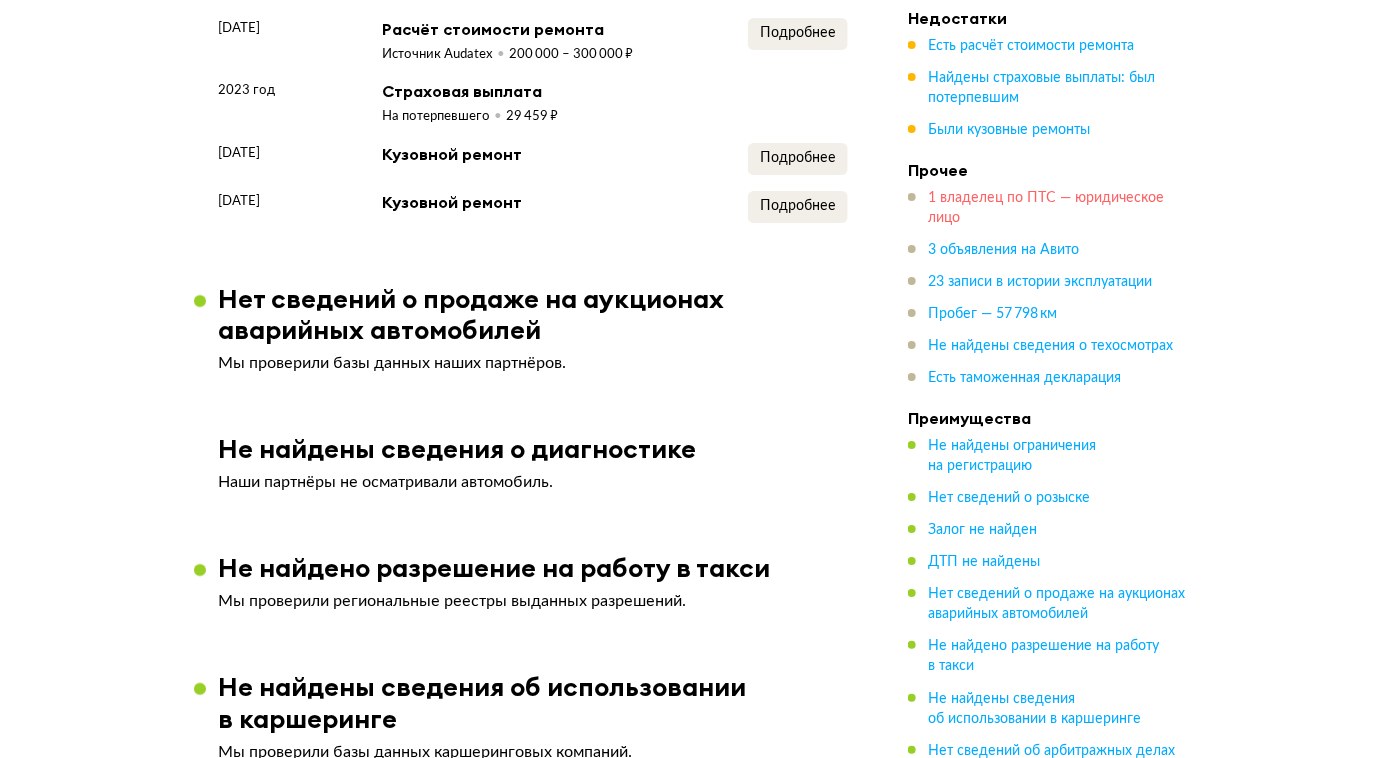 click on "1 владелец по ПТС — юридическое лицо" at bounding box center [1046, 208] 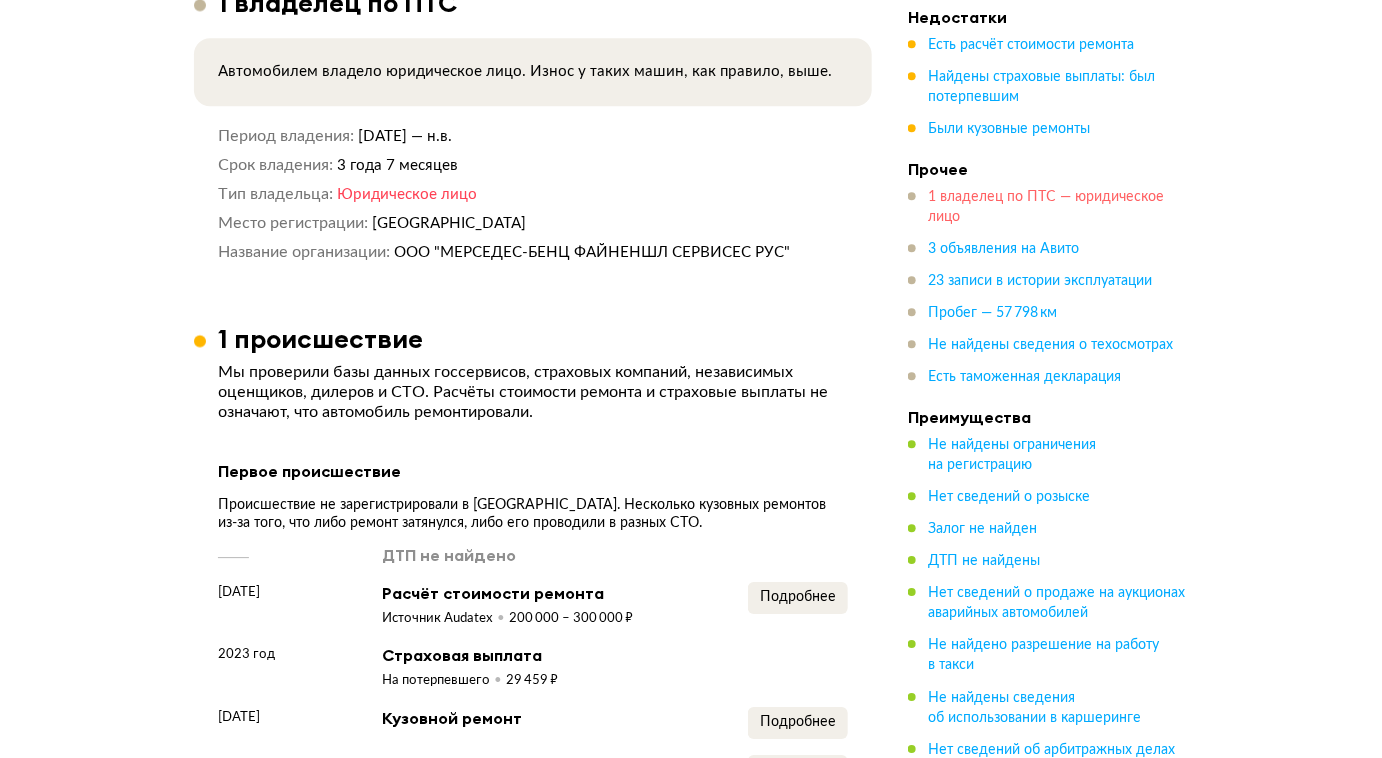 scroll, scrollTop: 1572, scrollLeft: 0, axis: vertical 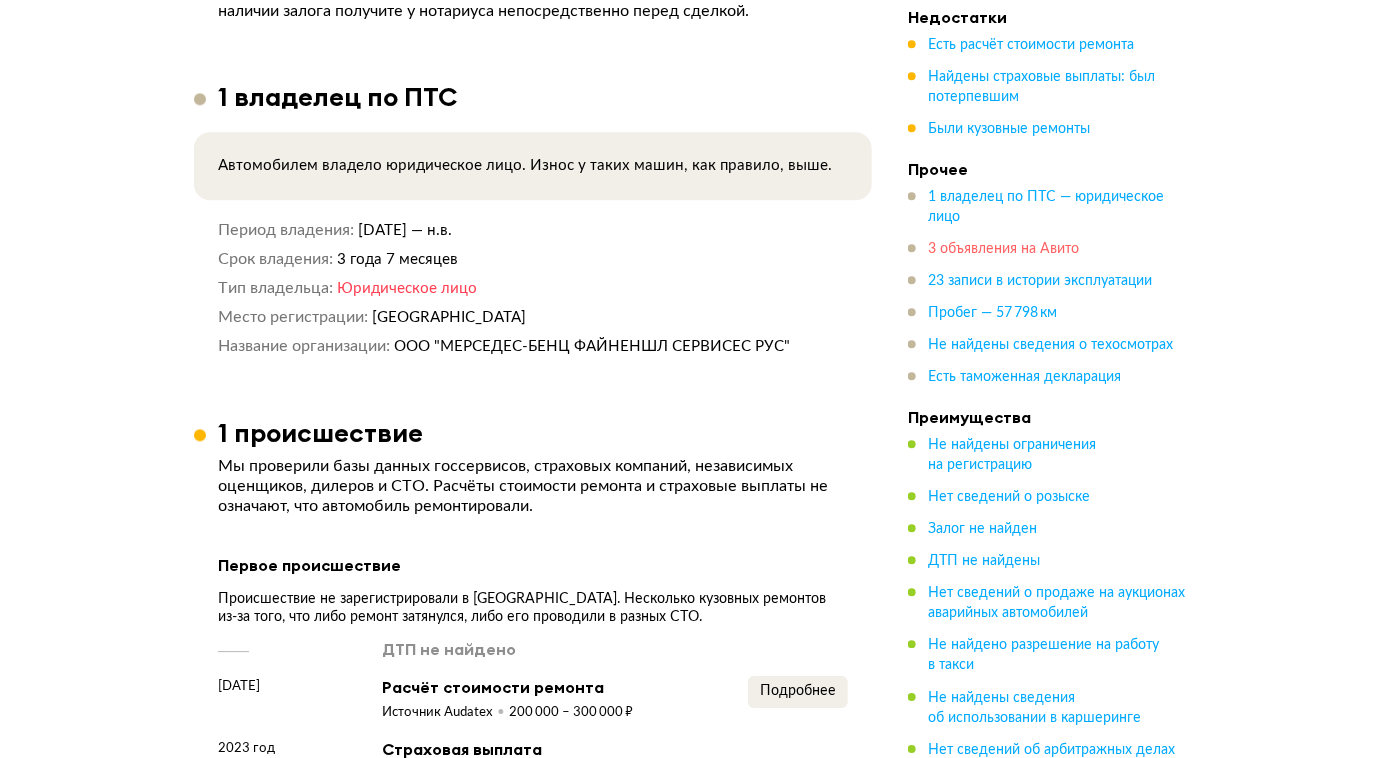 click on "3 объявления на Авито" at bounding box center [1003, 250] 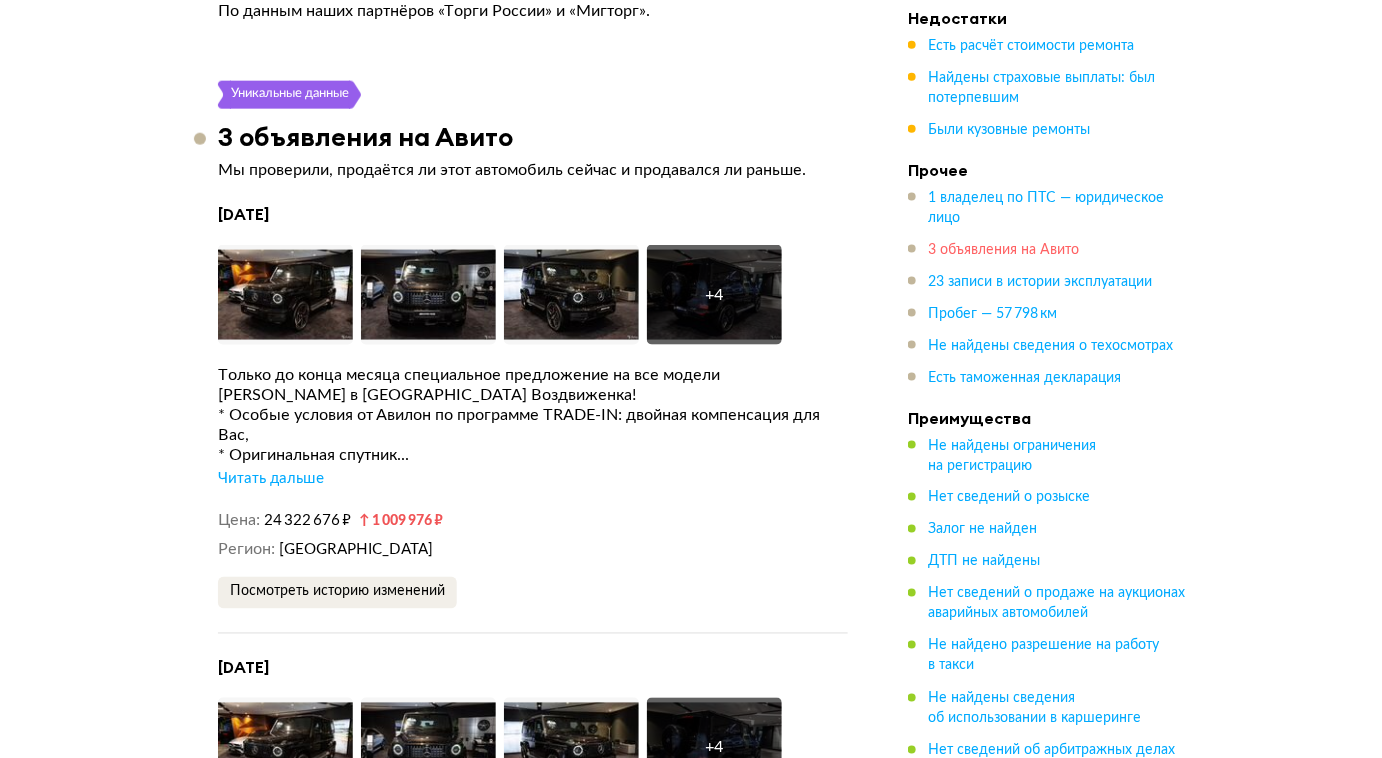 scroll, scrollTop: 3331, scrollLeft: 0, axis: vertical 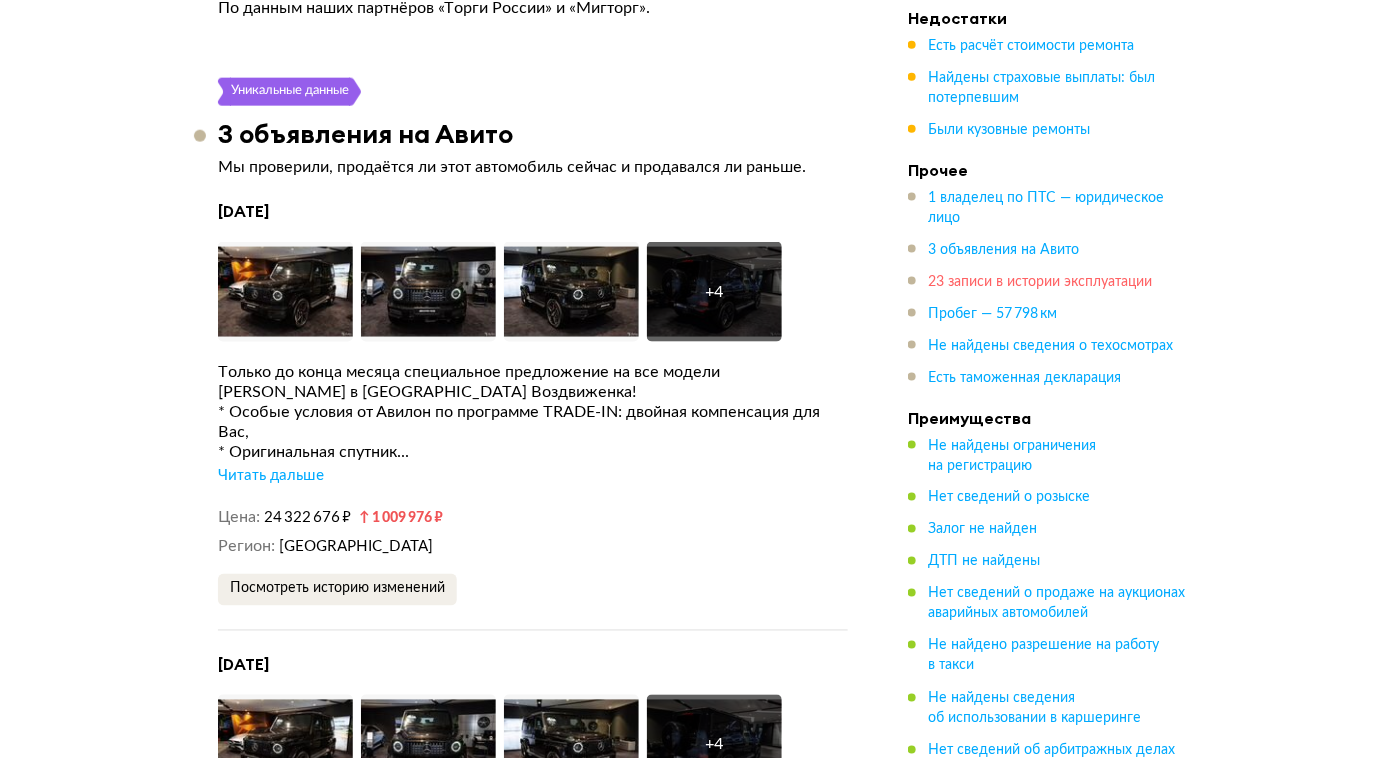 click on "23 записи в истории эксплуатации" at bounding box center (1040, 282) 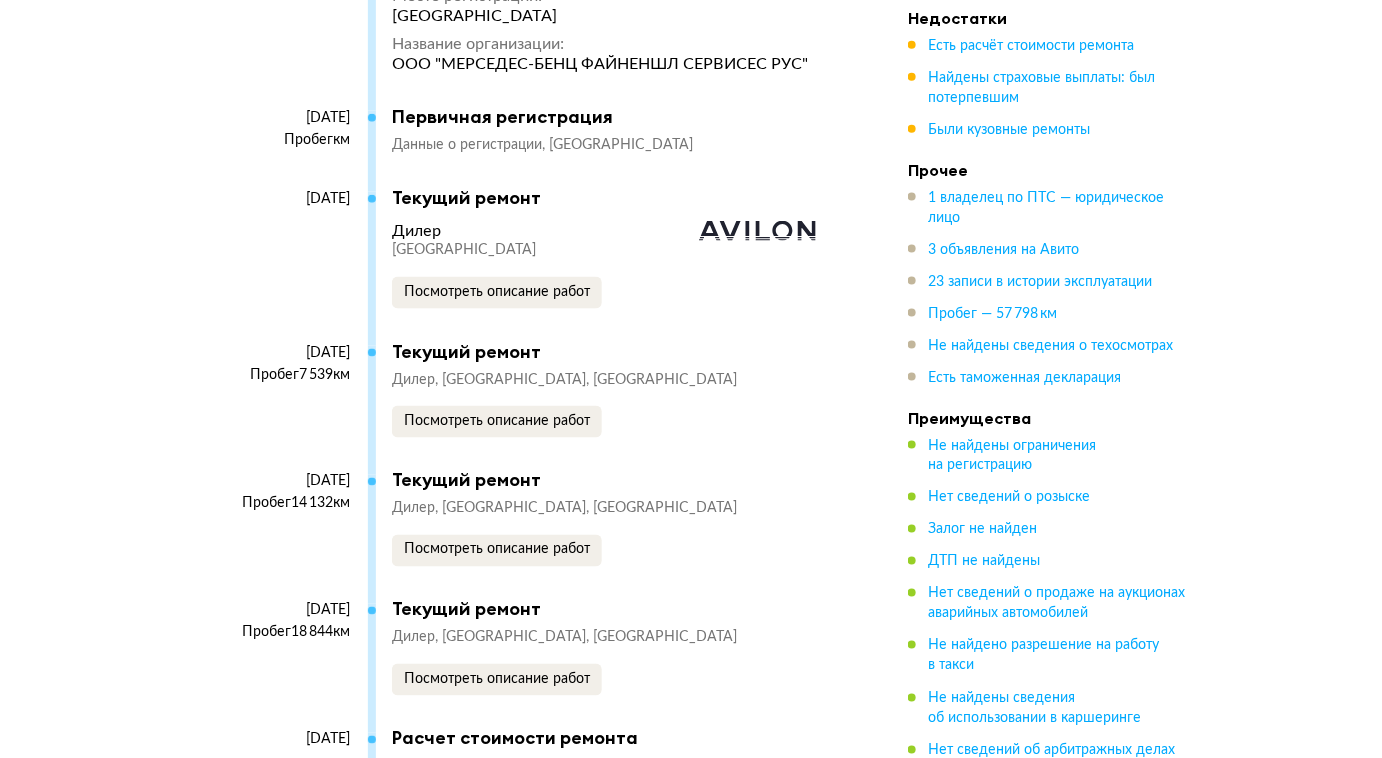 scroll, scrollTop: 5969, scrollLeft: 0, axis: vertical 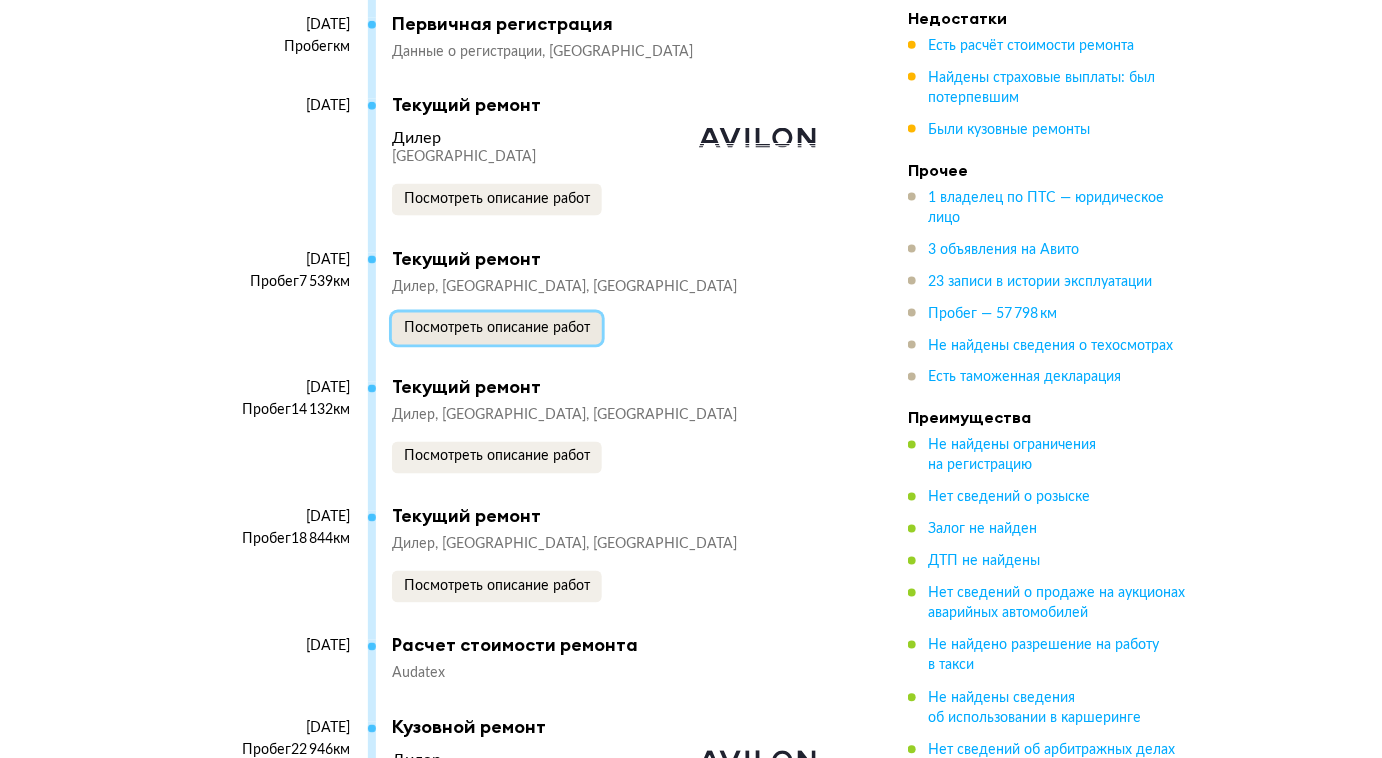 click on "Посмотреть описание работ" at bounding box center [497, 328] 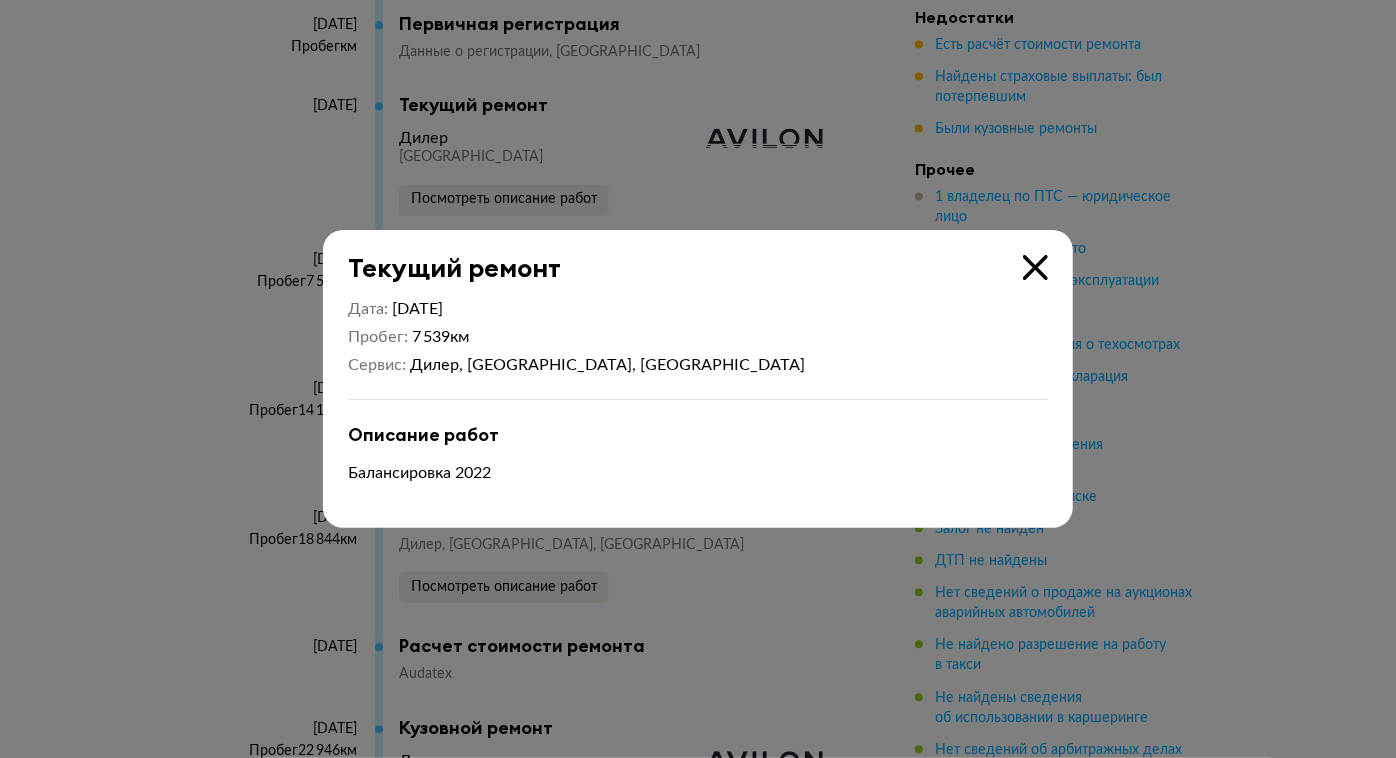 click at bounding box center [1035, 267] 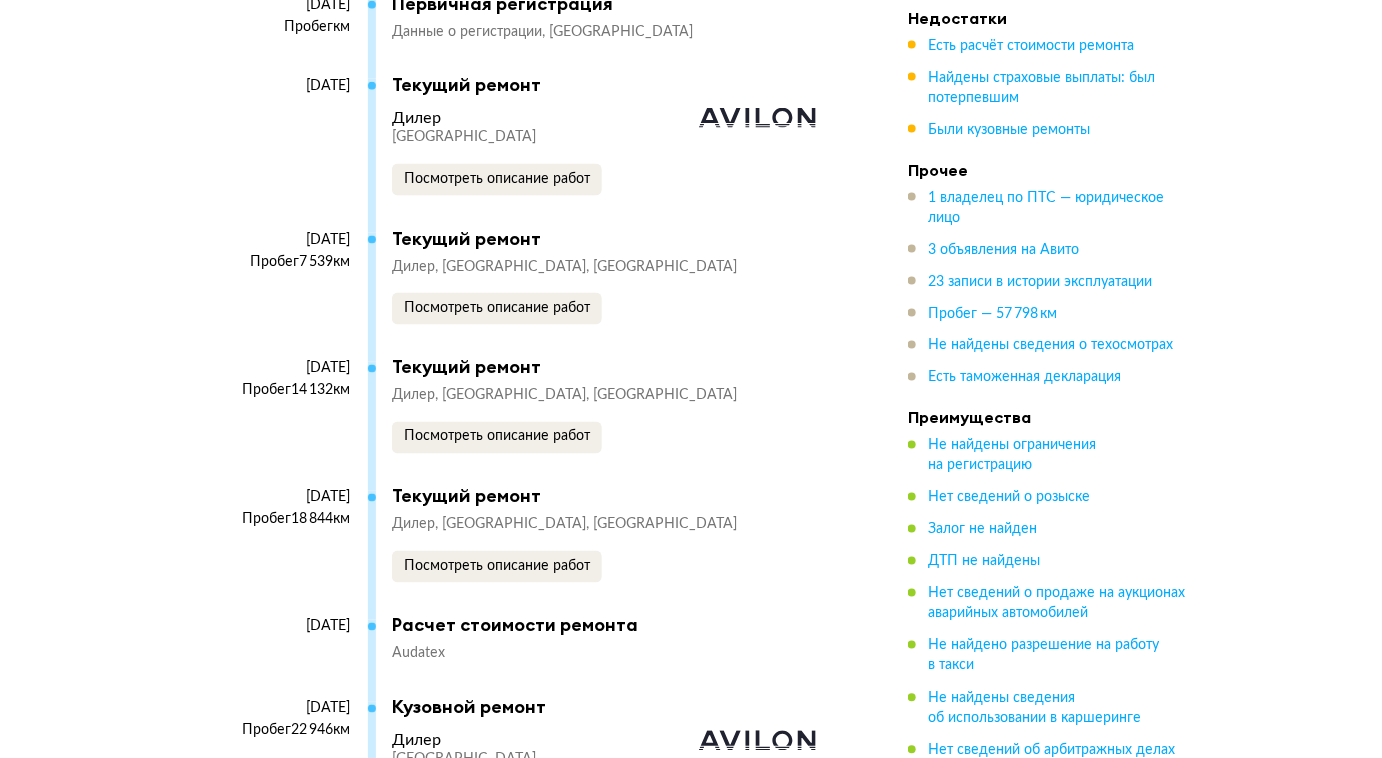 scroll, scrollTop: 6242, scrollLeft: 0, axis: vertical 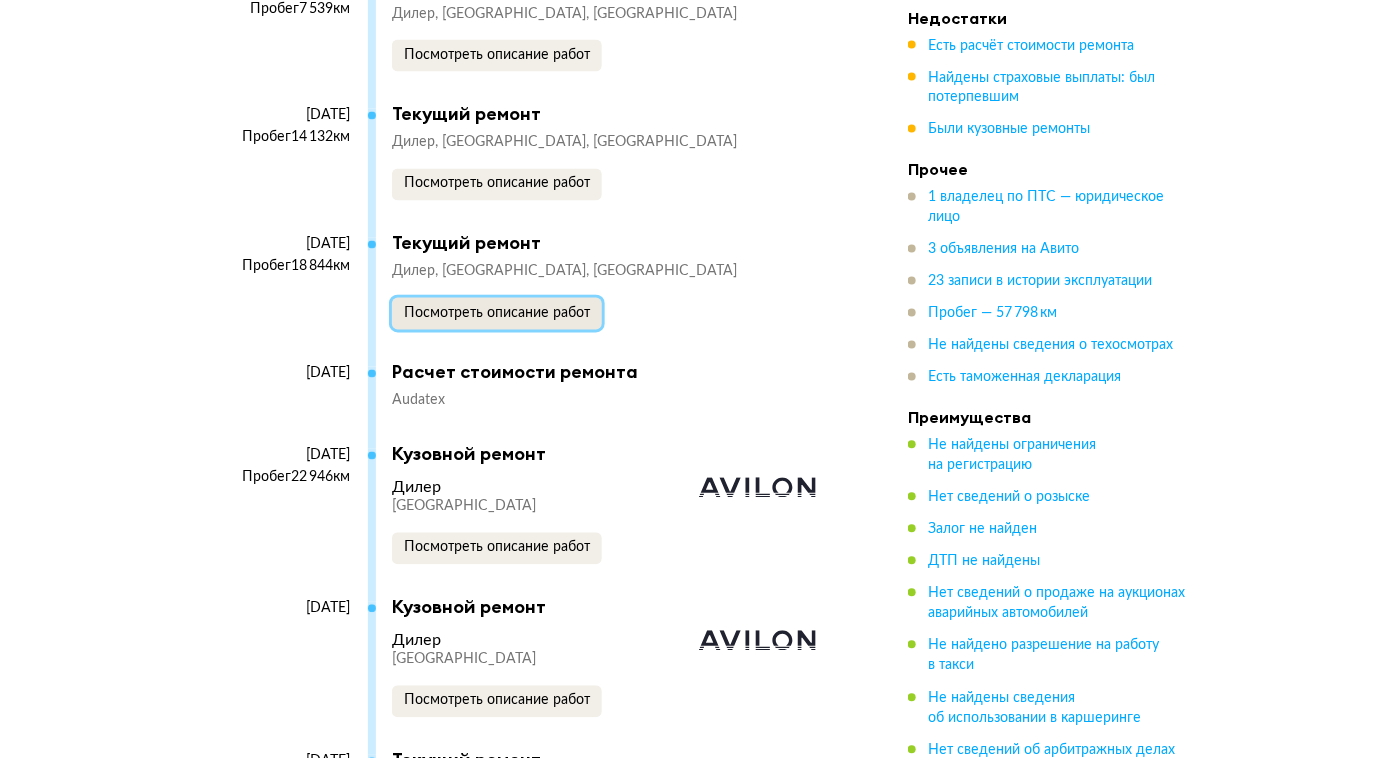 click on "Посмотреть описание работ" at bounding box center [497, 314] 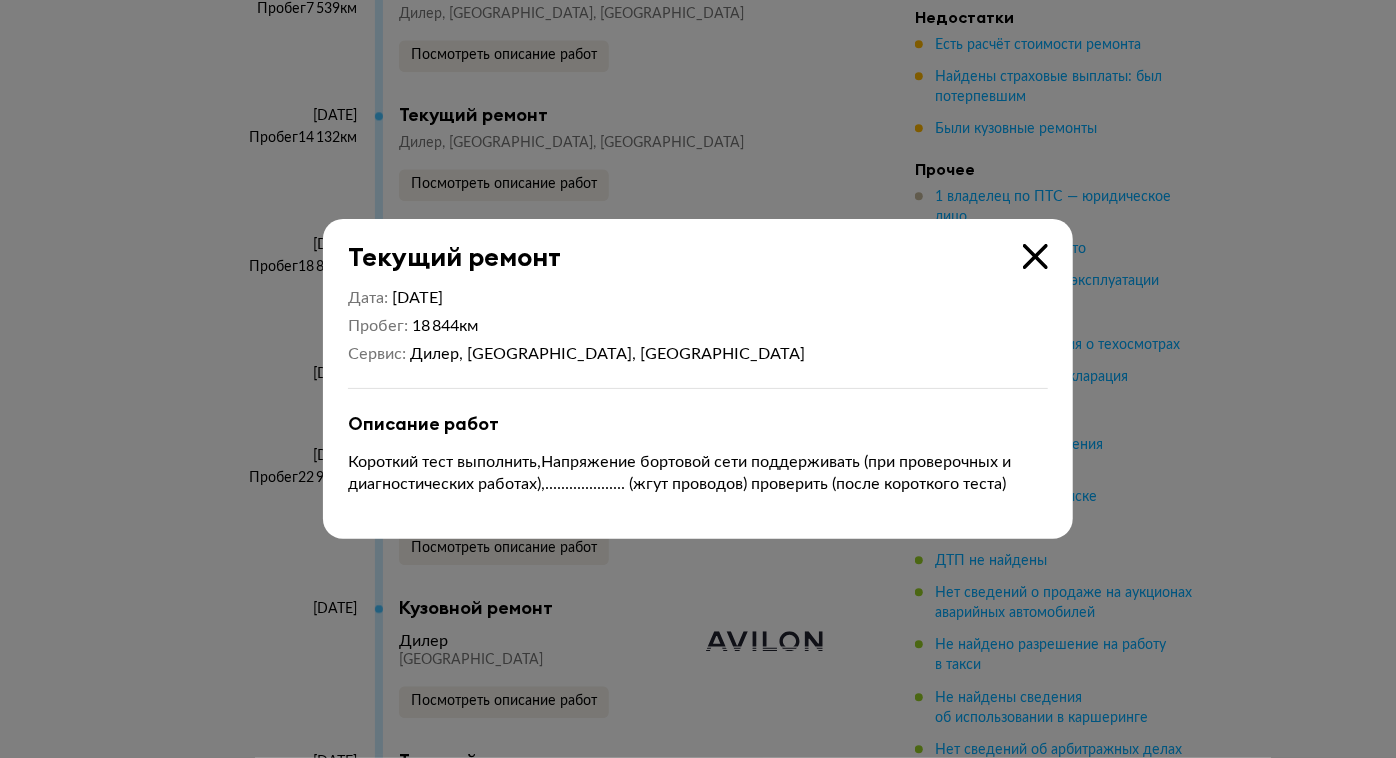click on "Текущий ремонт Дата 5 января 2023 Пробег 18 844  км Сервис Дилер, Калужская область, Калуга Описание работ Короткий тест выполнить,Напряжение бортовой сети поддерживать (при проверочных и диагностических работах),.................... (жгут проводов) проверить (после короткого теста)" at bounding box center (698, 379) 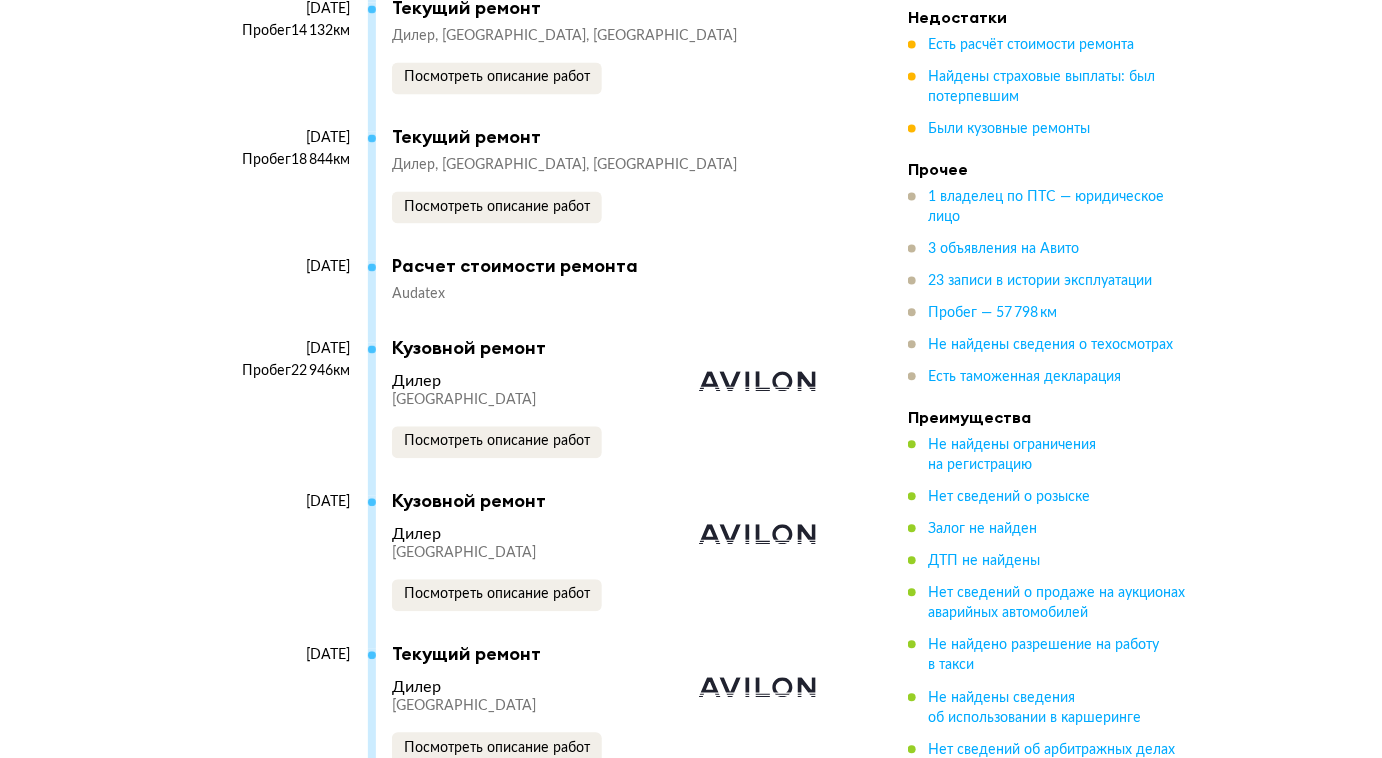 scroll, scrollTop: 6424, scrollLeft: 0, axis: vertical 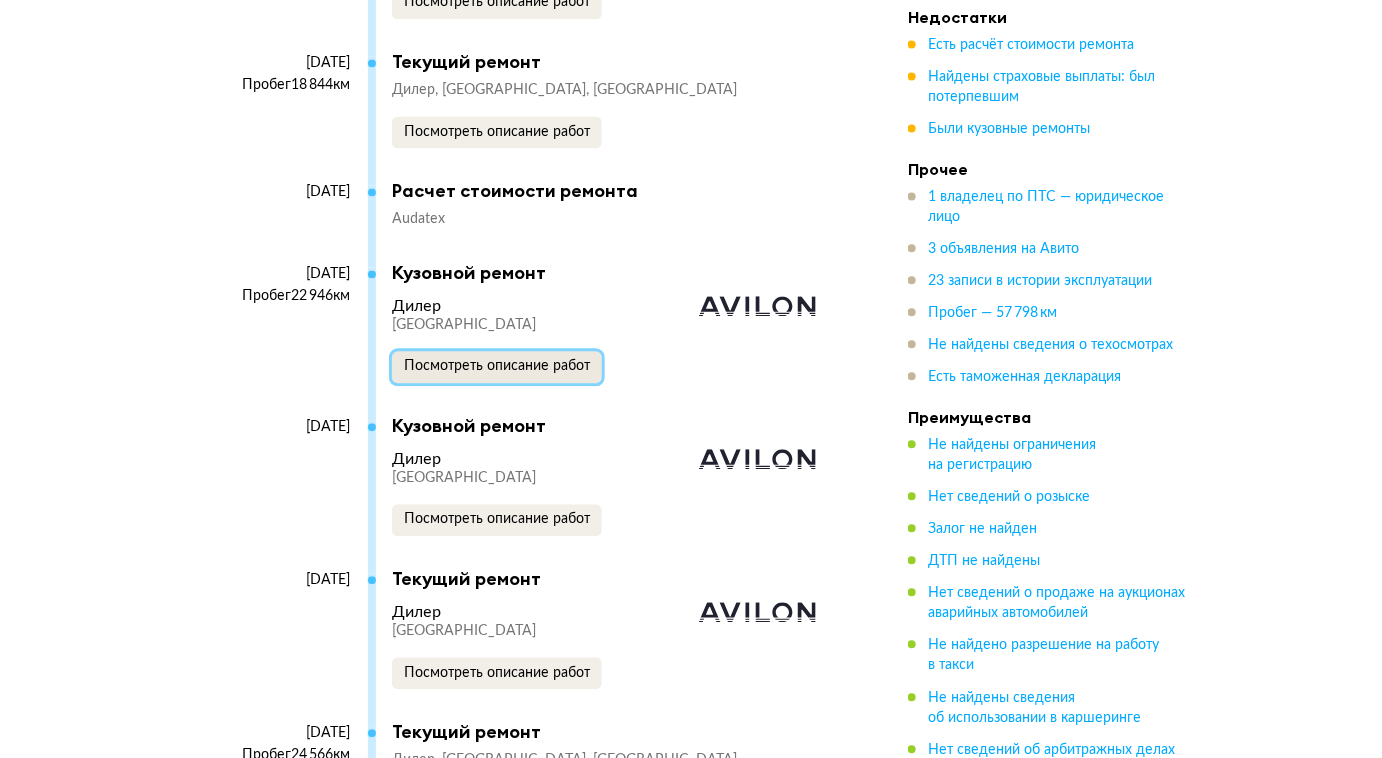 click on "Посмотреть описание работ" at bounding box center (497, 366) 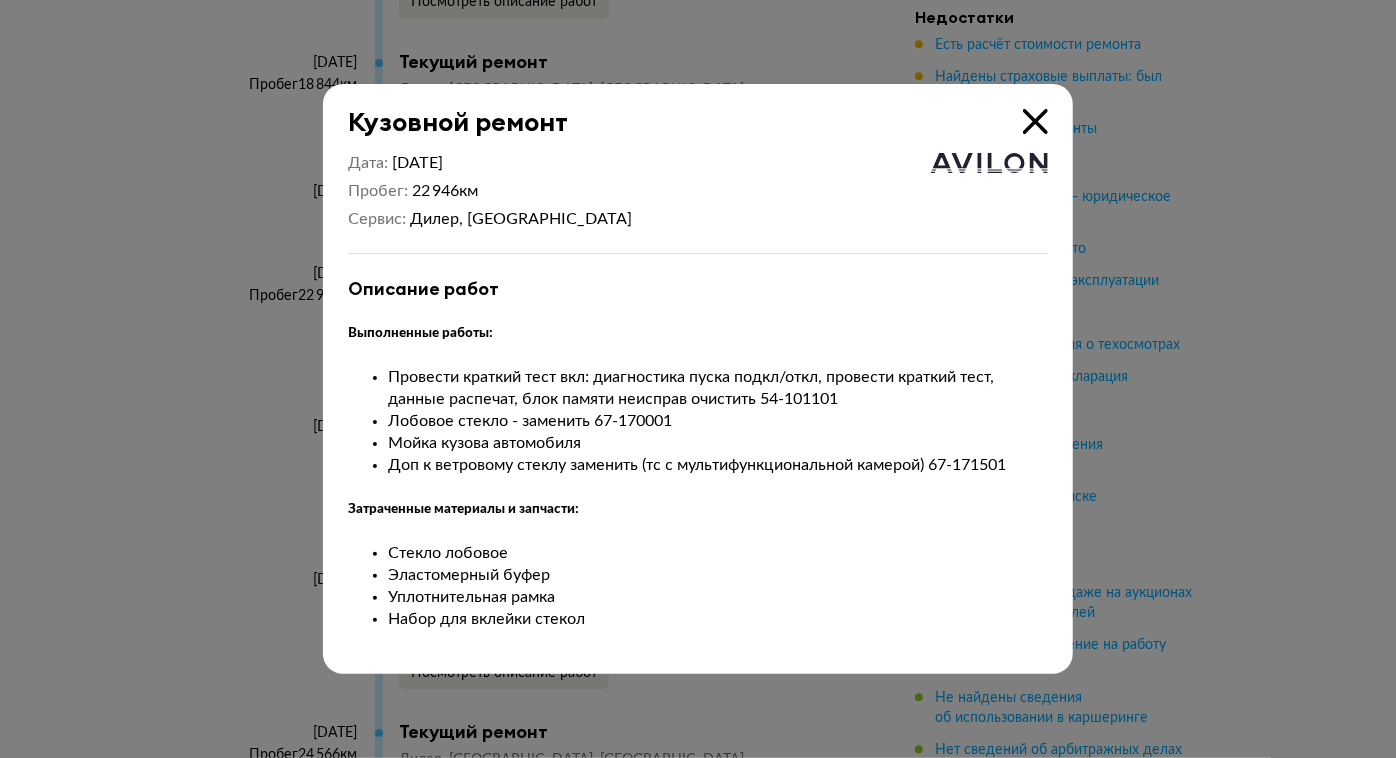 click at bounding box center (1035, 121) 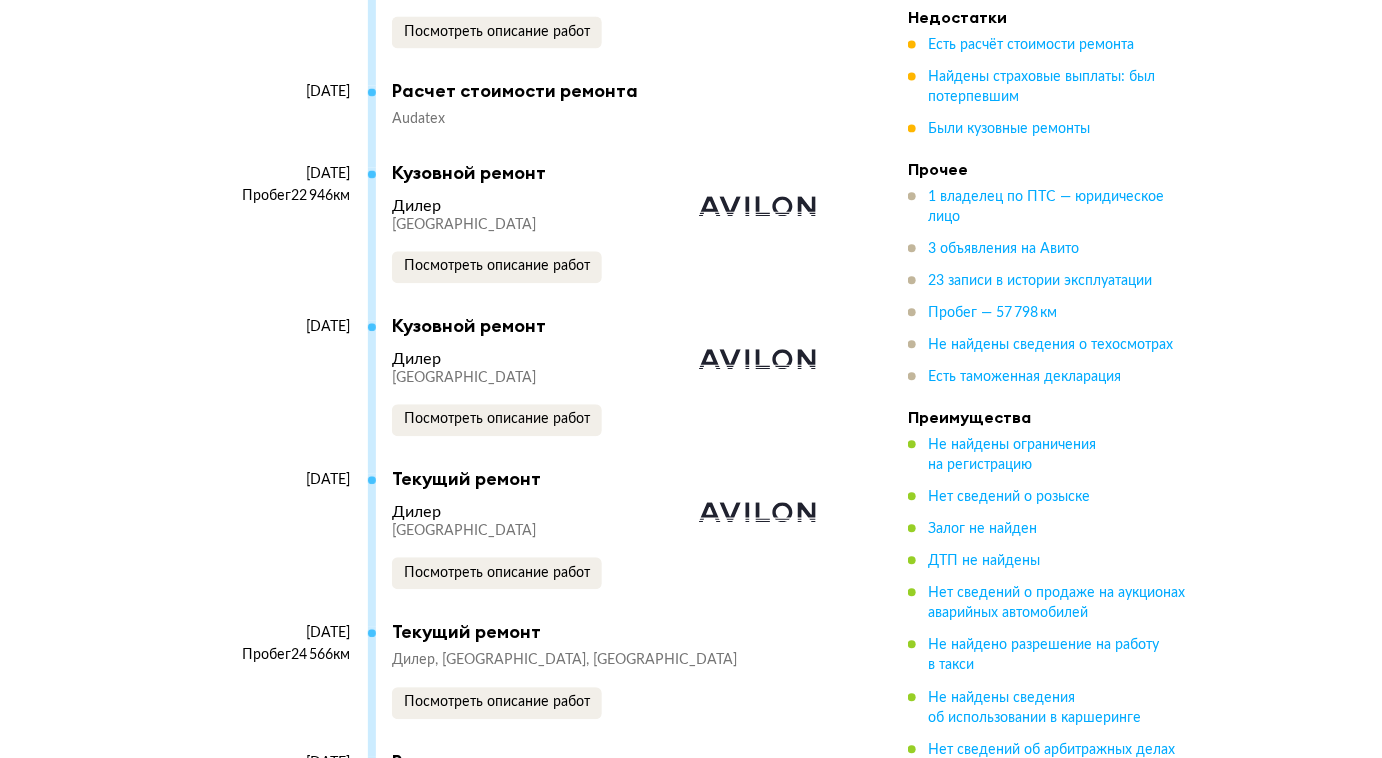 scroll, scrollTop: 6696, scrollLeft: 0, axis: vertical 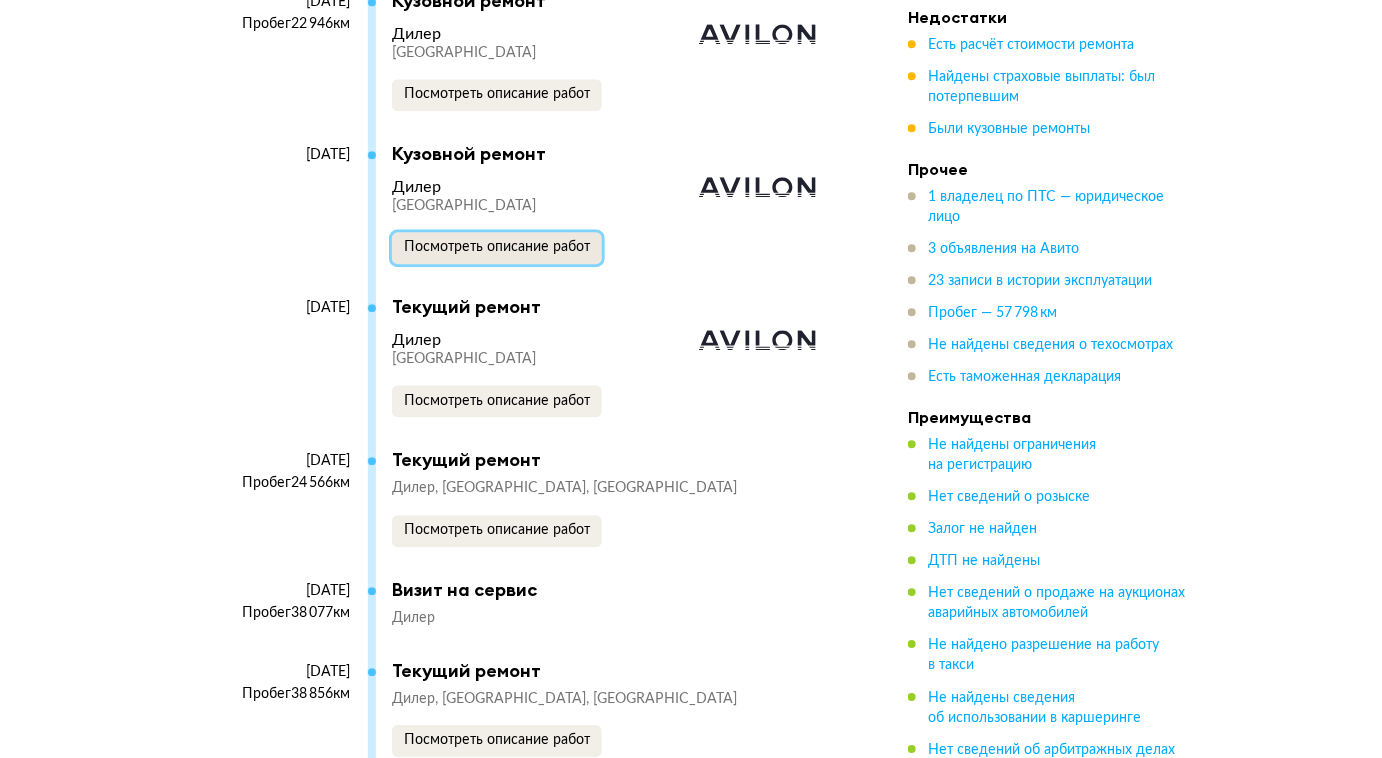 click on "Посмотреть описание работ" at bounding box center [497, 247] 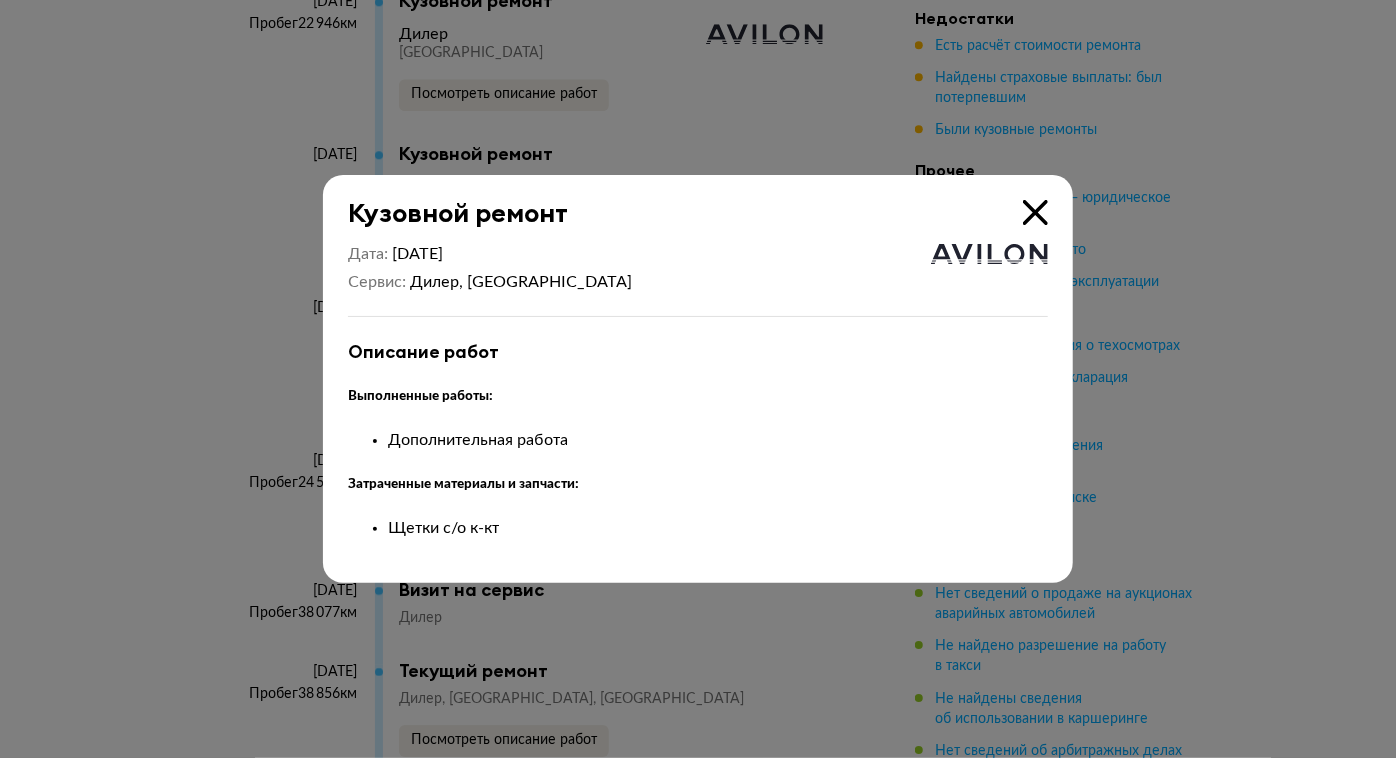 click at bounding box center (1035, 212) 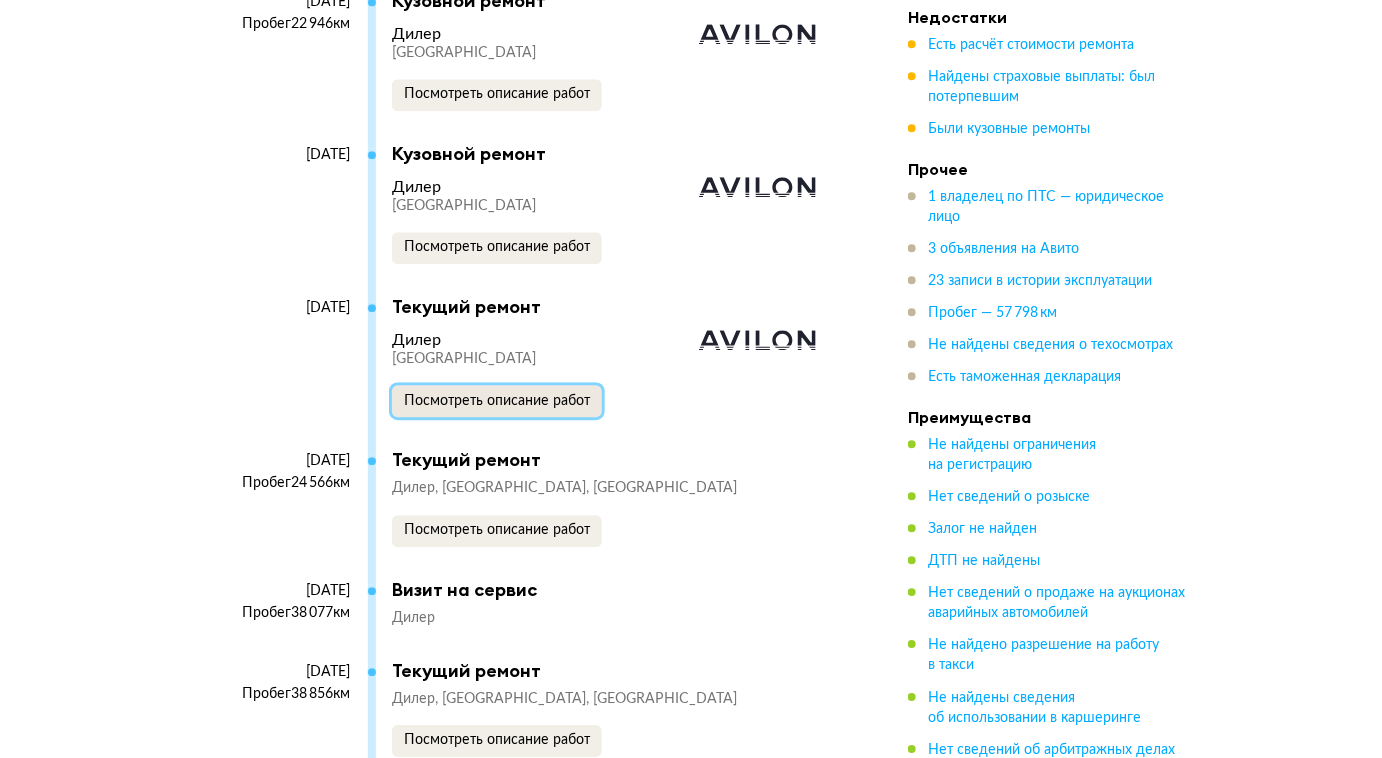 click on "Посмотреть описание работ" at bounding box center [497, 401] 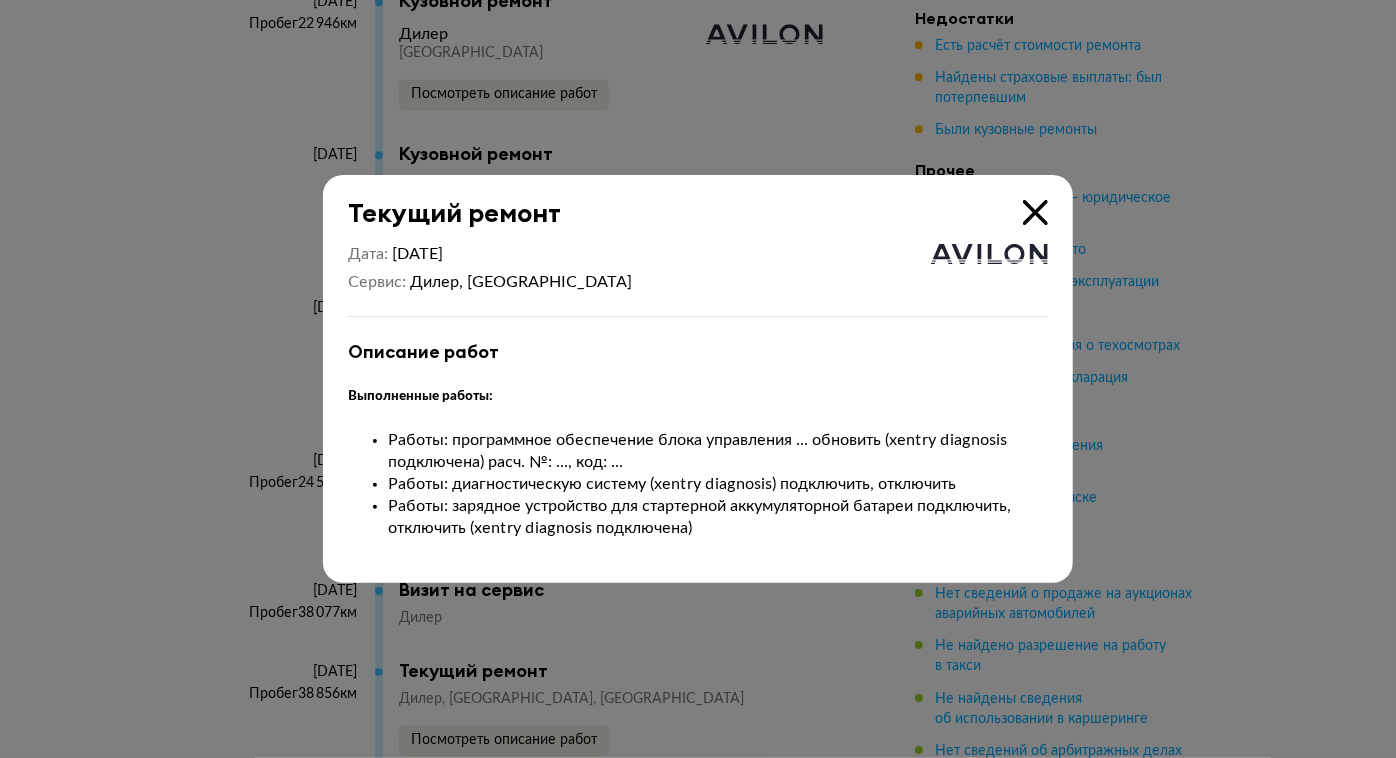 click at bounding box center (1035, 212) 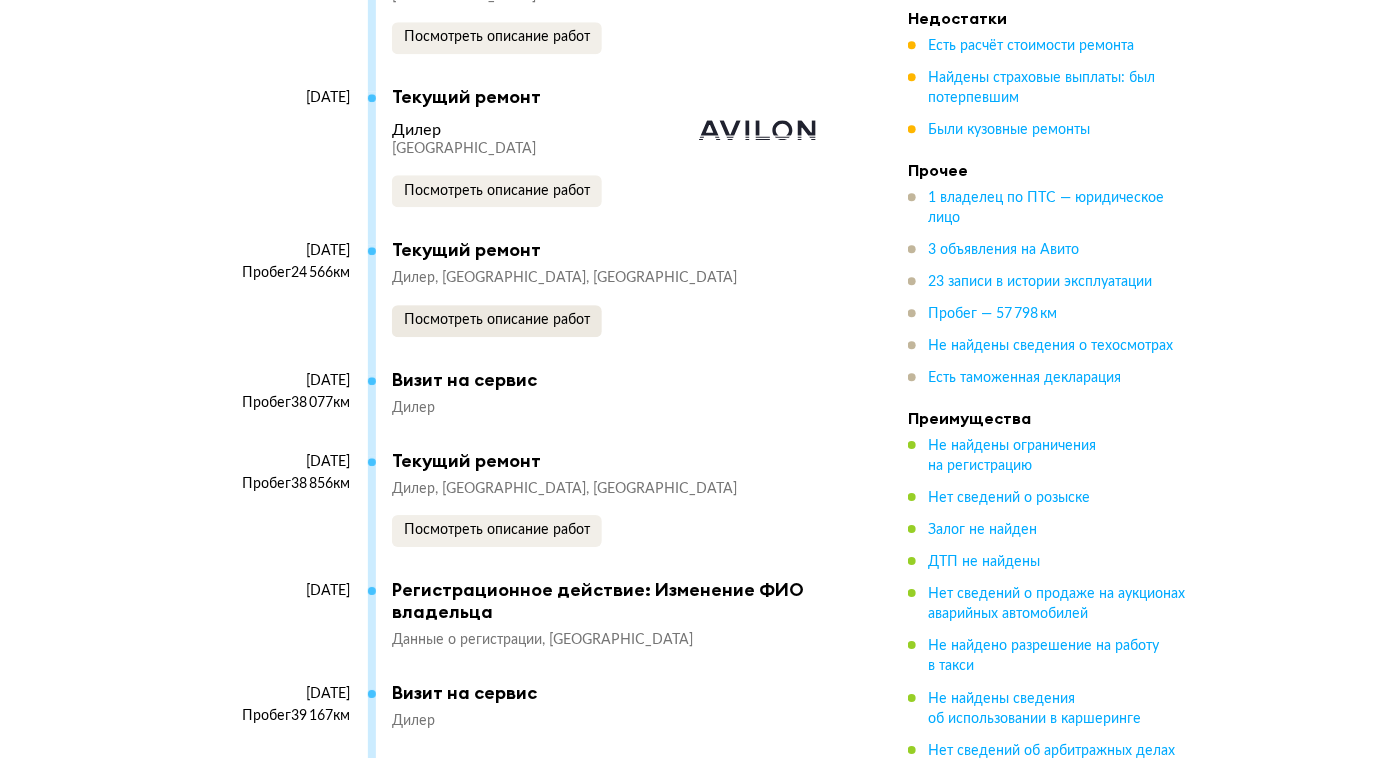 scroll, scrollTop: 7060, scrollLeft: 0, axis: vertical 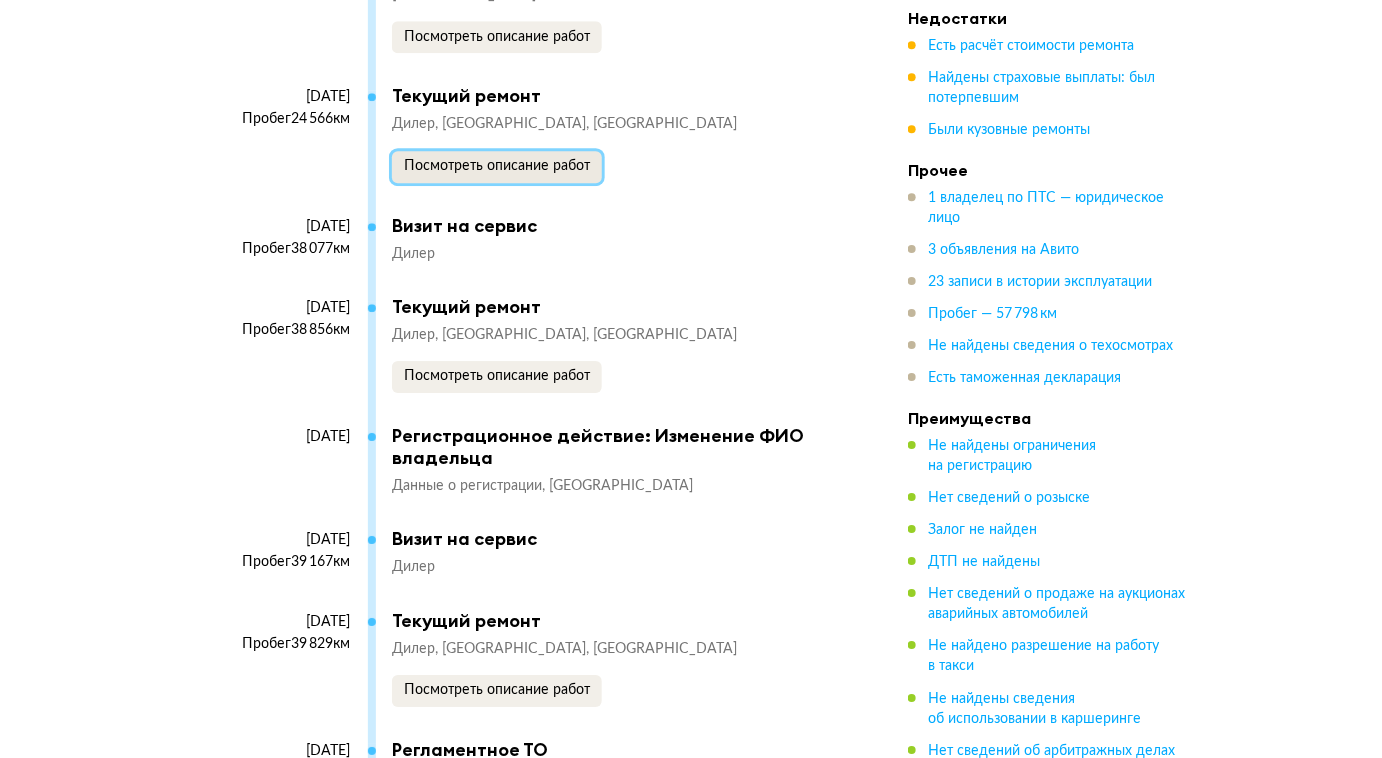 click on "Посмотреть описание работ" at bounding box center [497, 166] 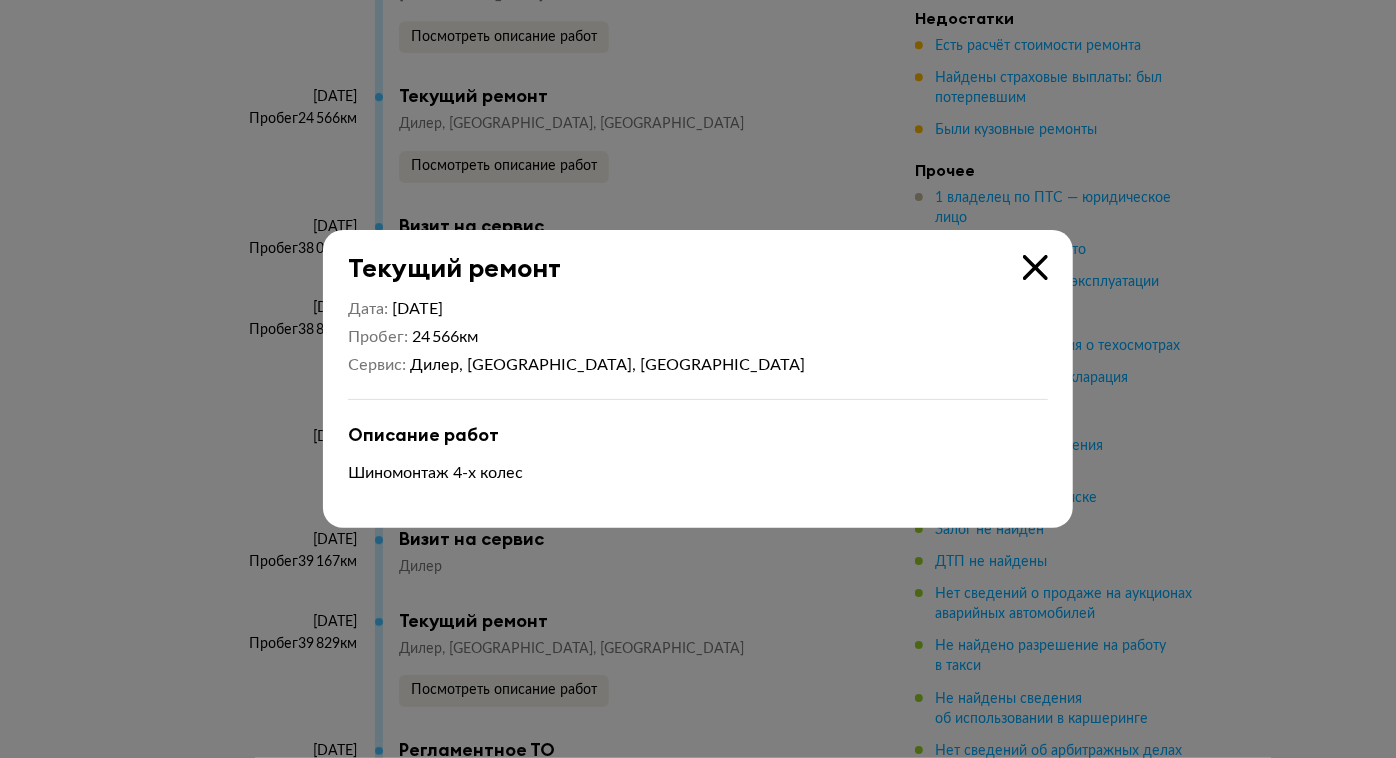 click at bounding box center [1035, 267] 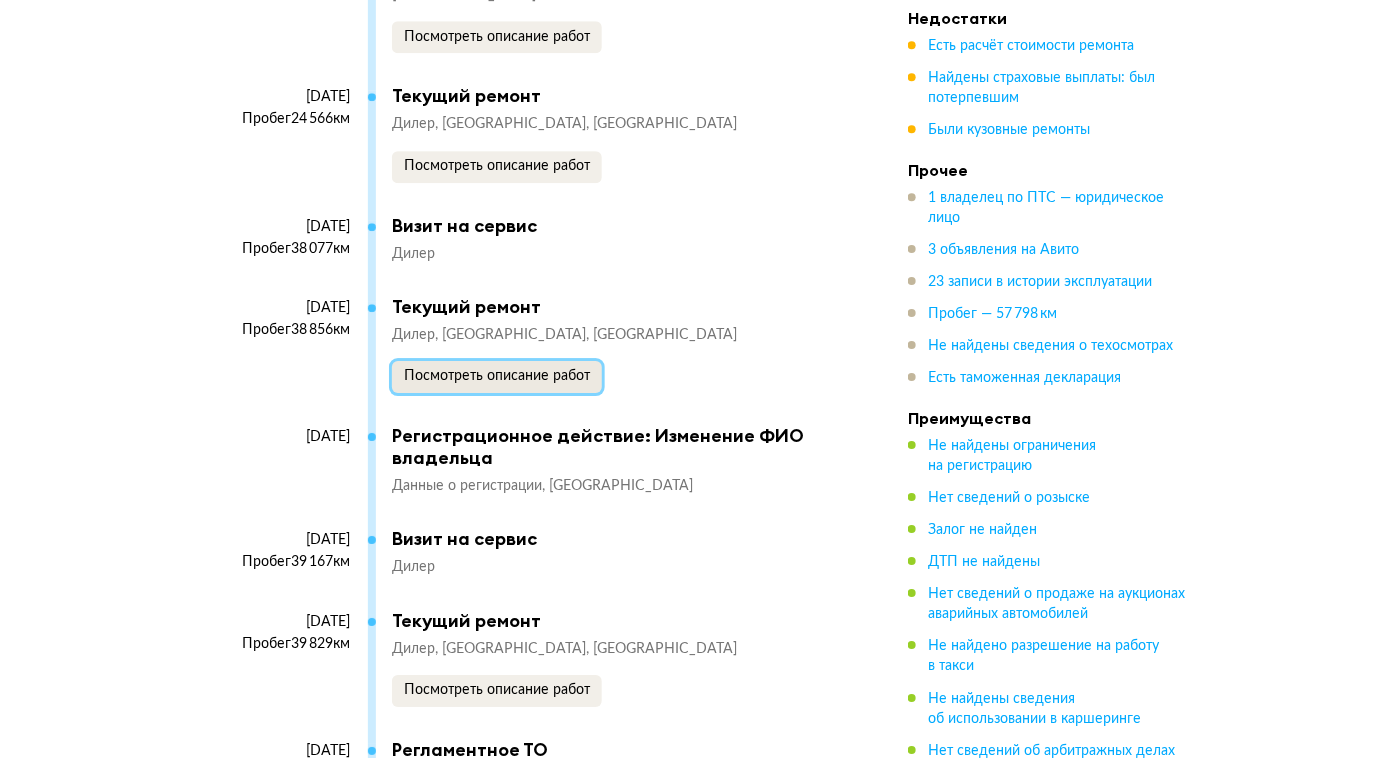 click on "Посмотреть описание работ" at bounding box center [497, 376] 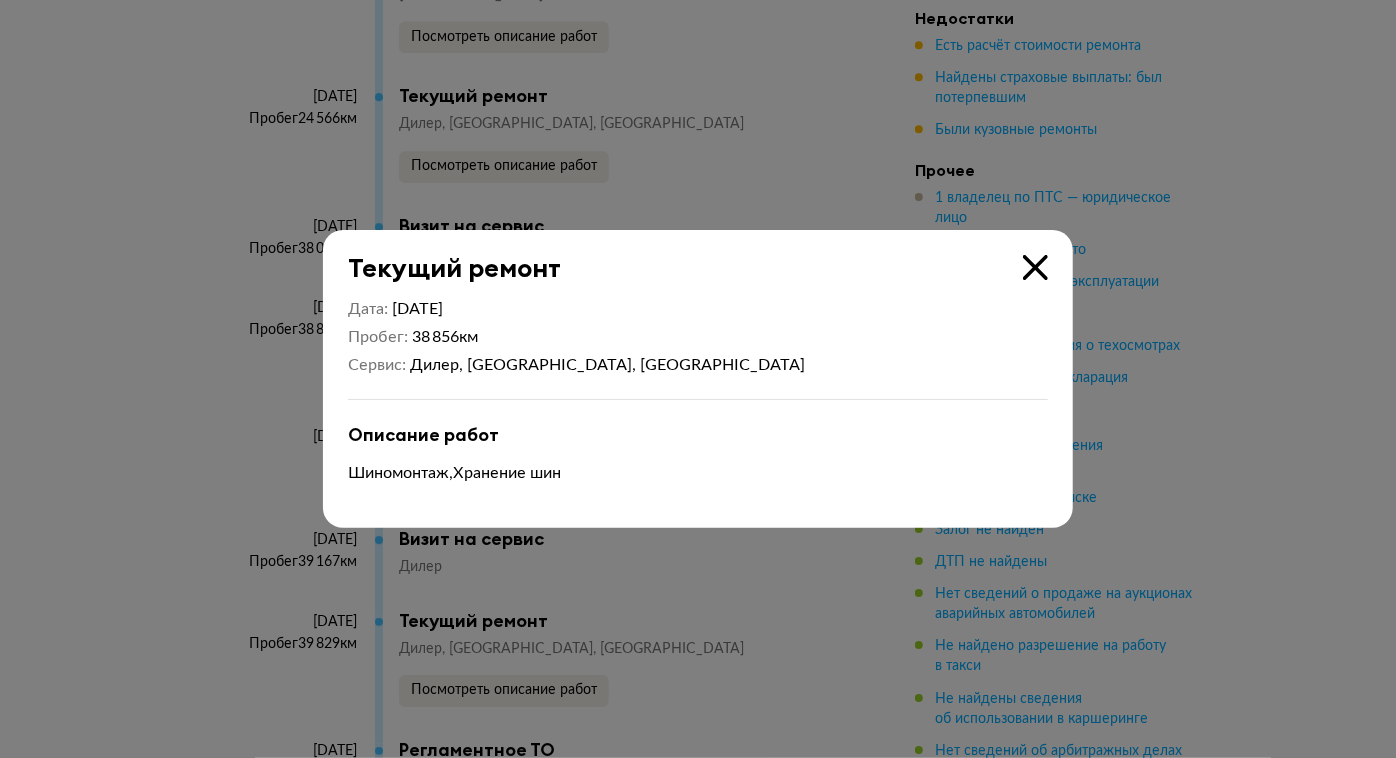 click at bounding box center [1035, 267] 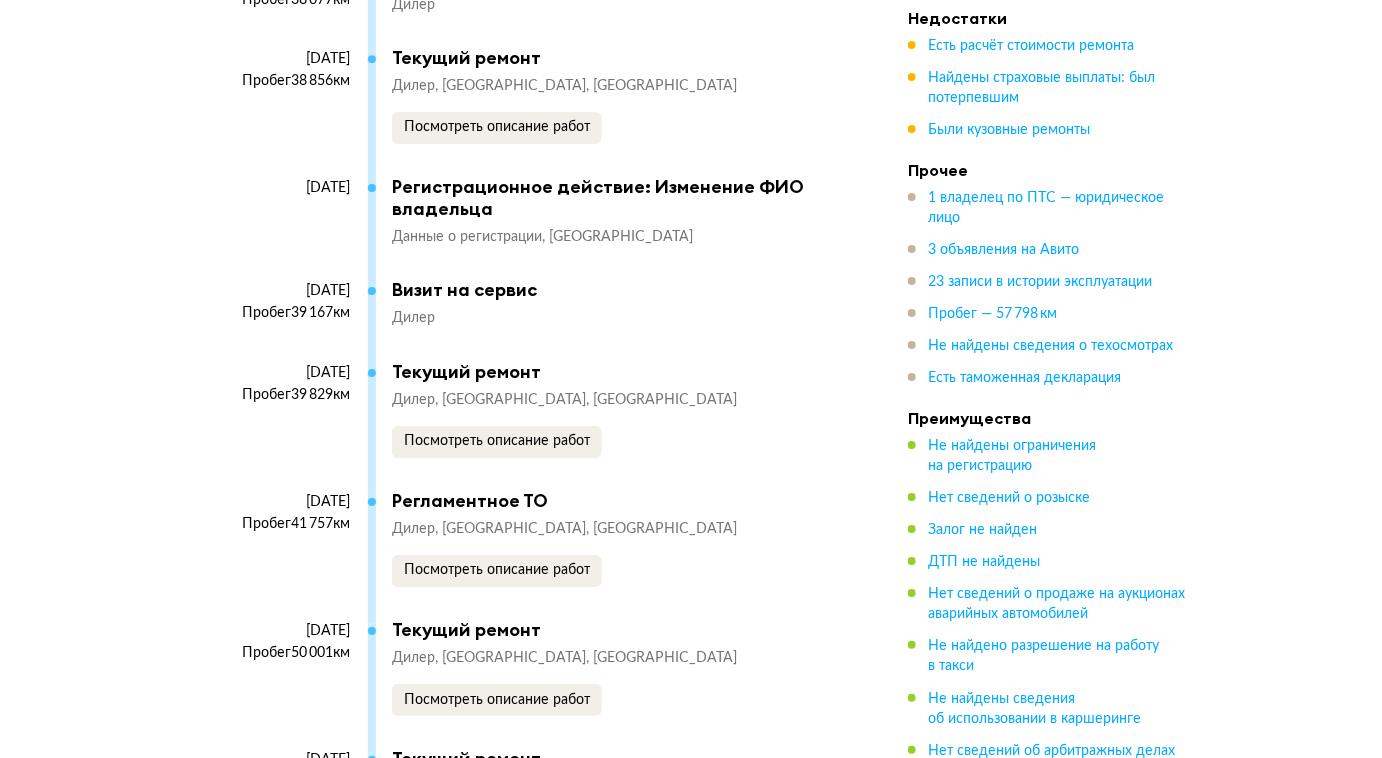 scroll, scrollTop: 7424, scrollLeft: 0, axis: vertical 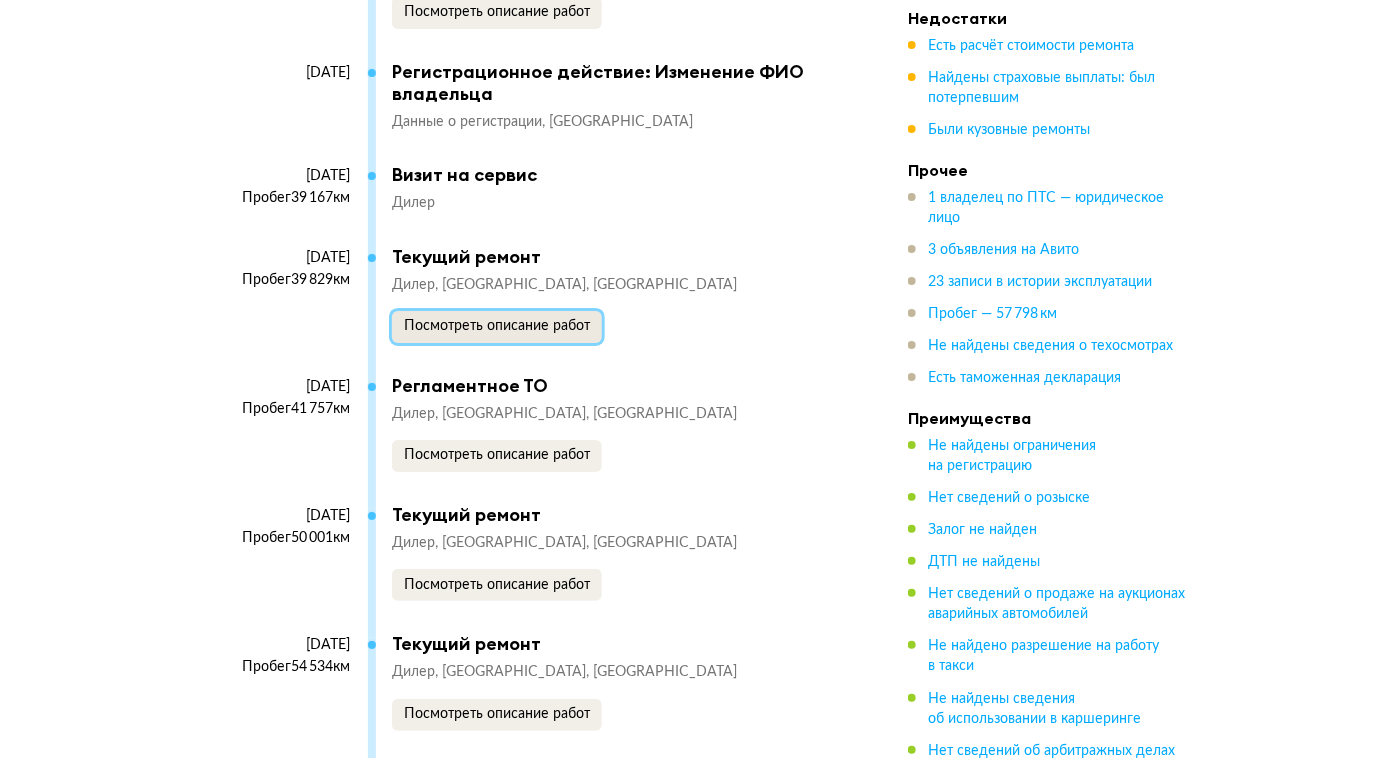 click on "Посмотреть описание работ" at bounding box center [497, 326] 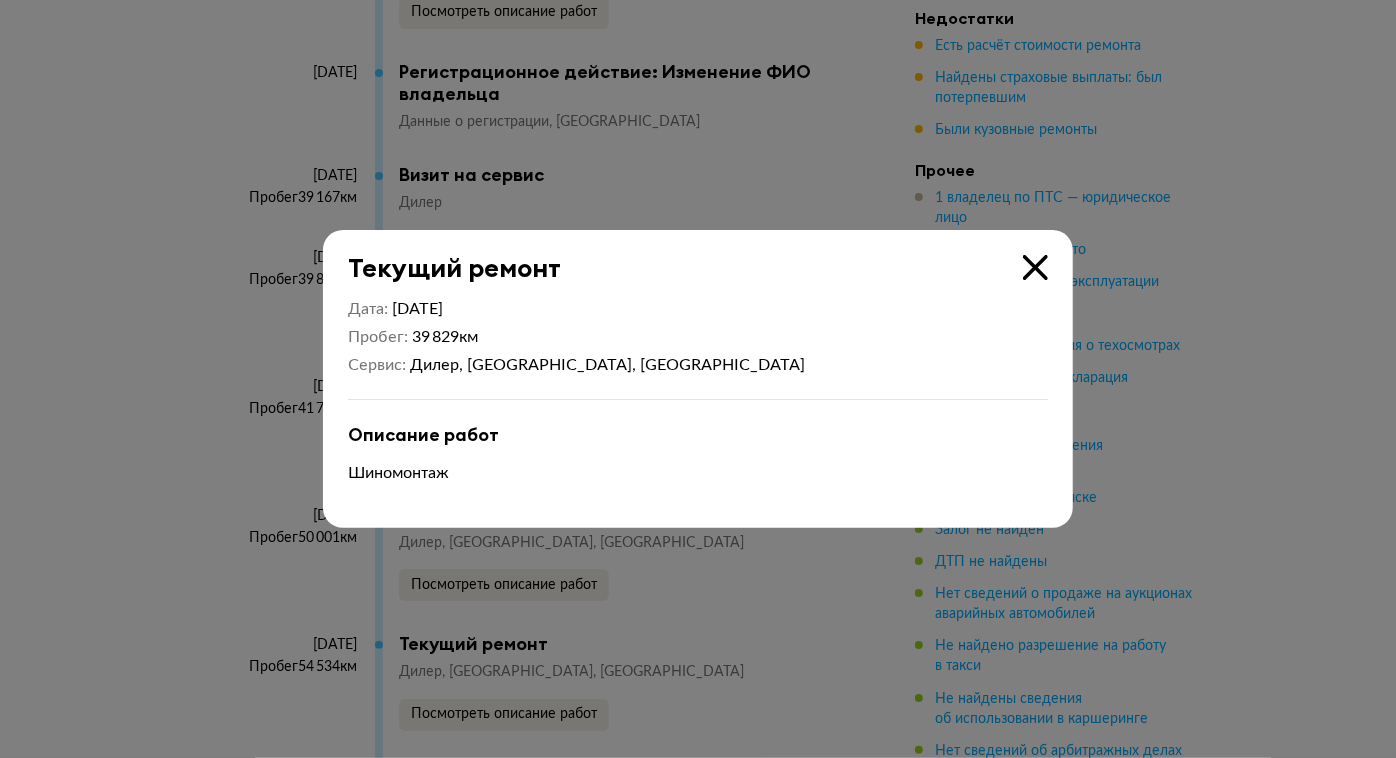 click at bounding box center [1035, 267] 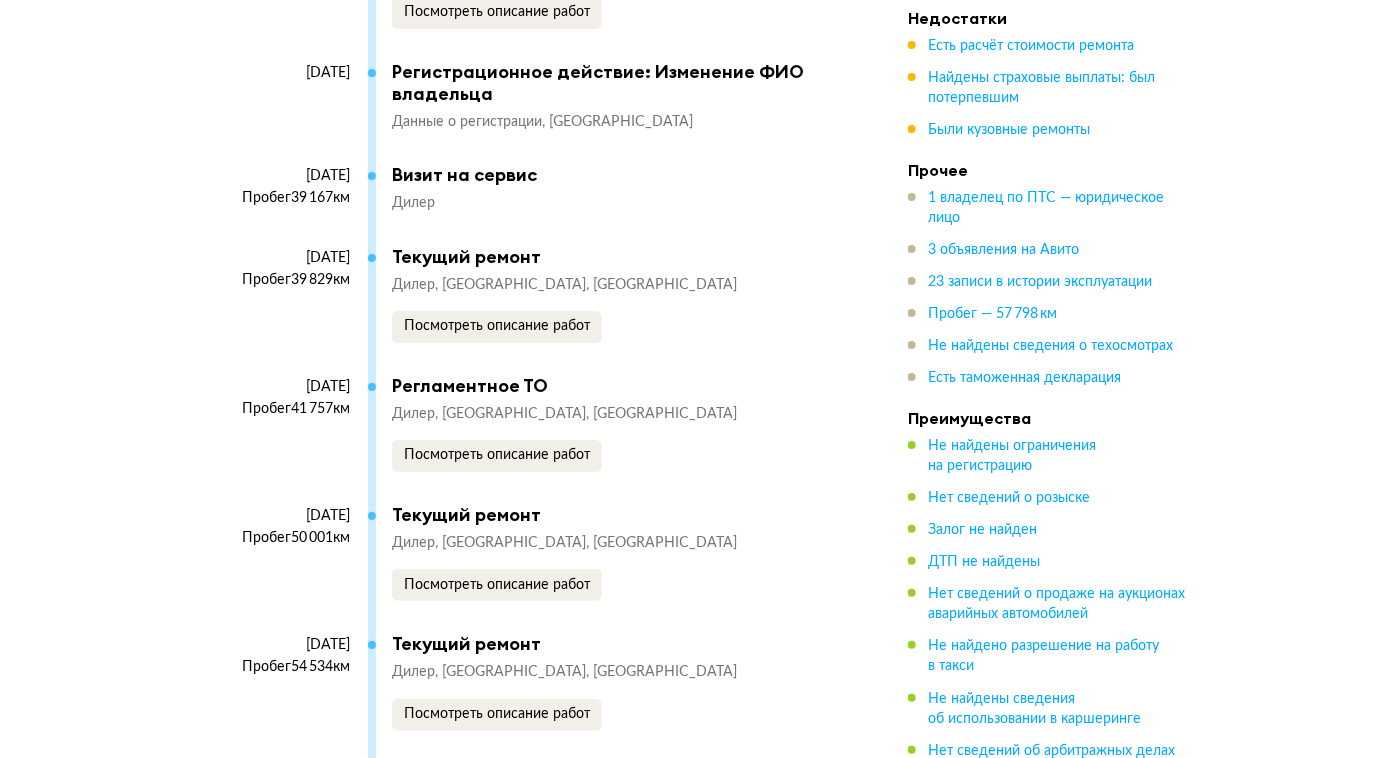 scroll, scrollTop: 7787, scrollLeft: 0, axis: vertical 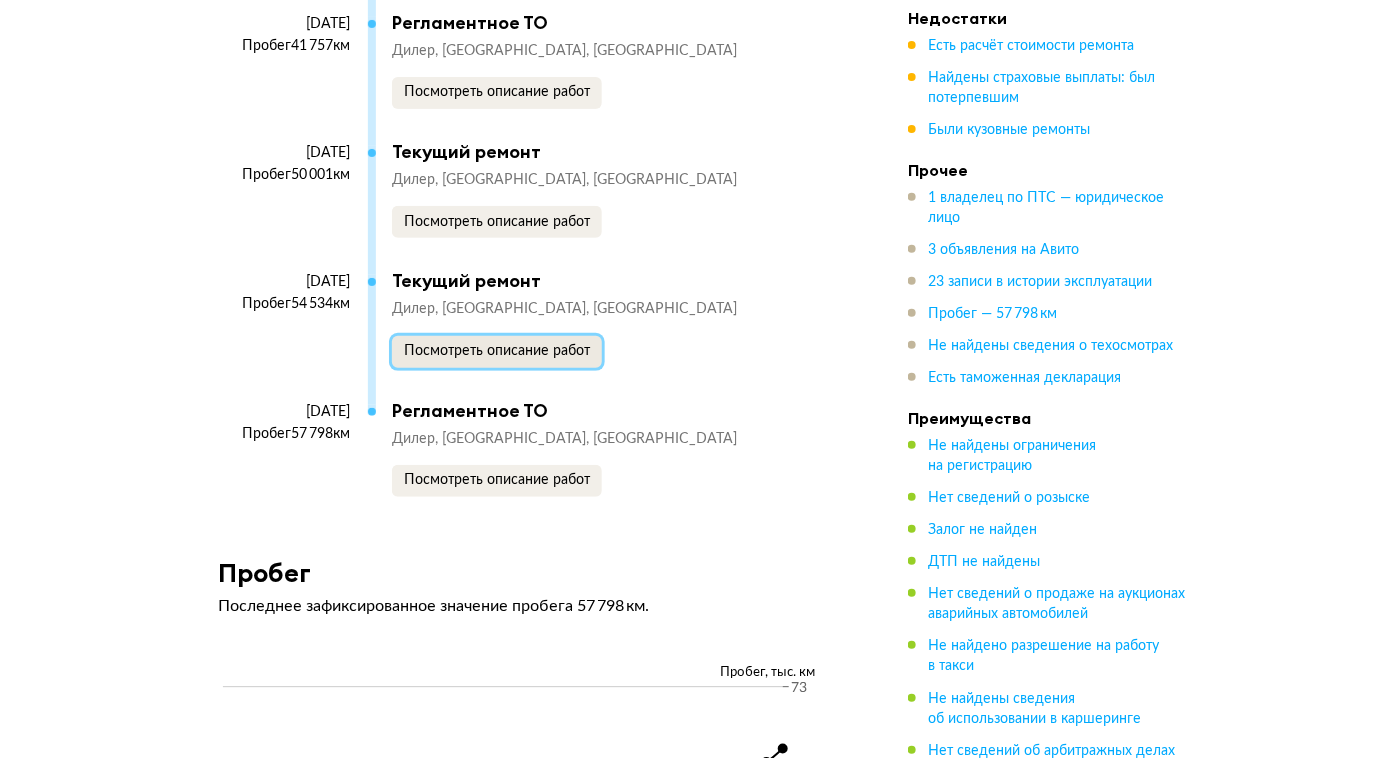 click on "Посмотреть описание работ" at bounding box center [497, 351] 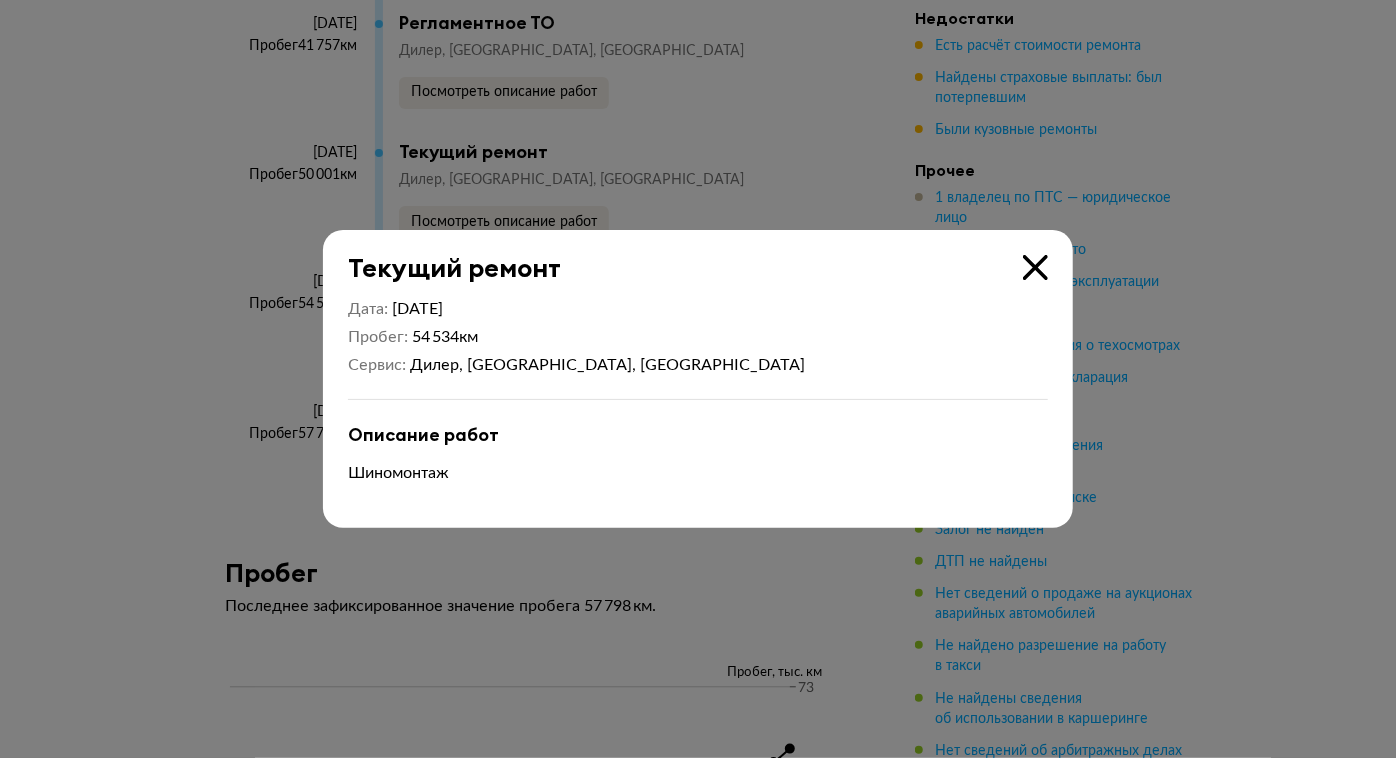 click at bounding box center [1035, 267] 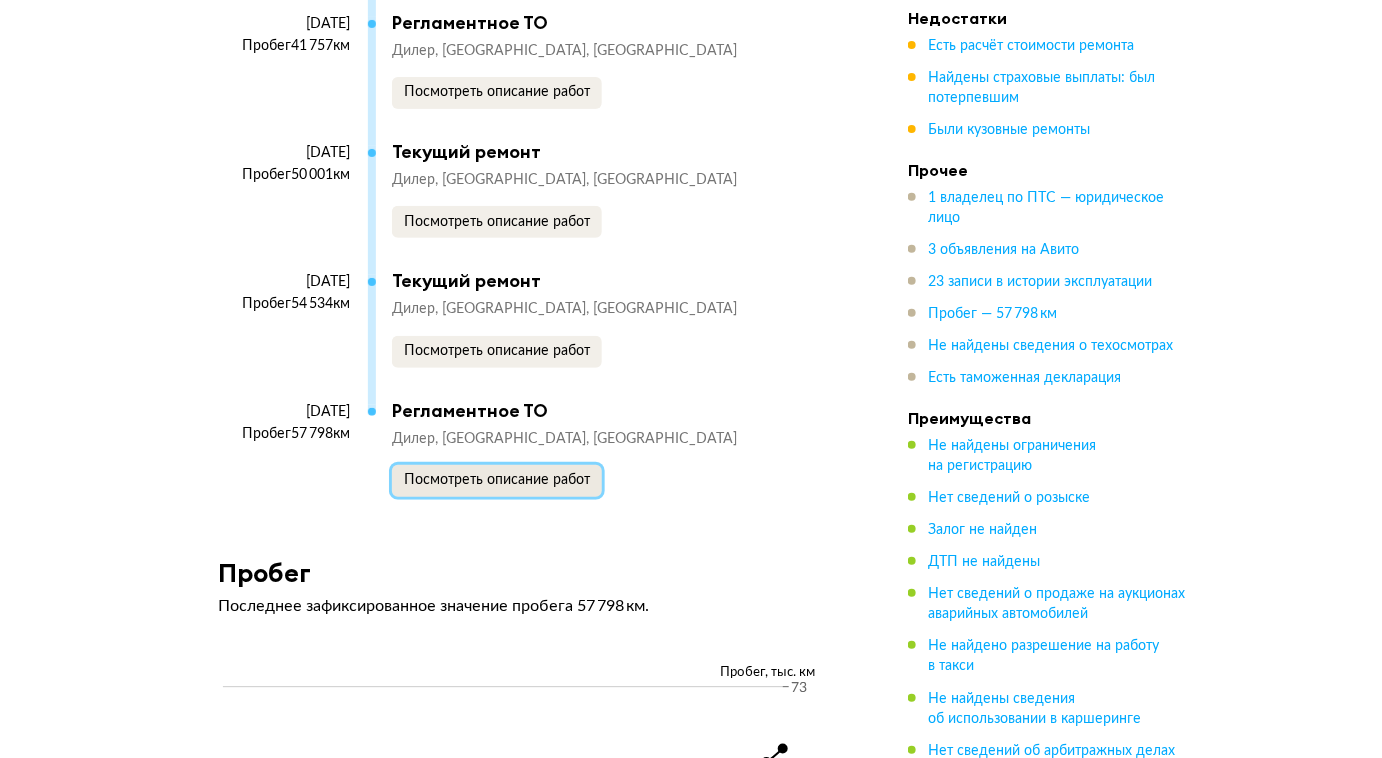click on "Посмотреть описание работ" at bounding box center (497, 480) 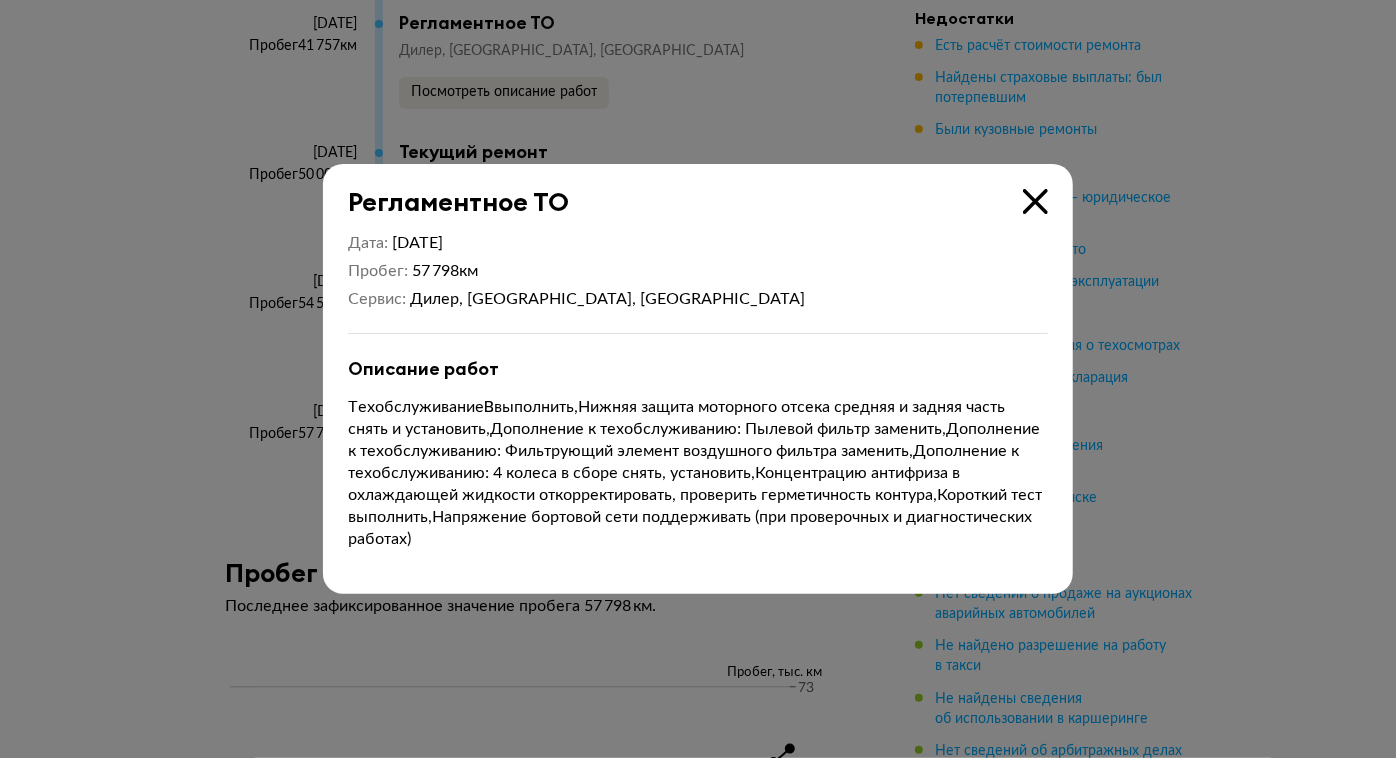 click at bounding box center (1035, 201) 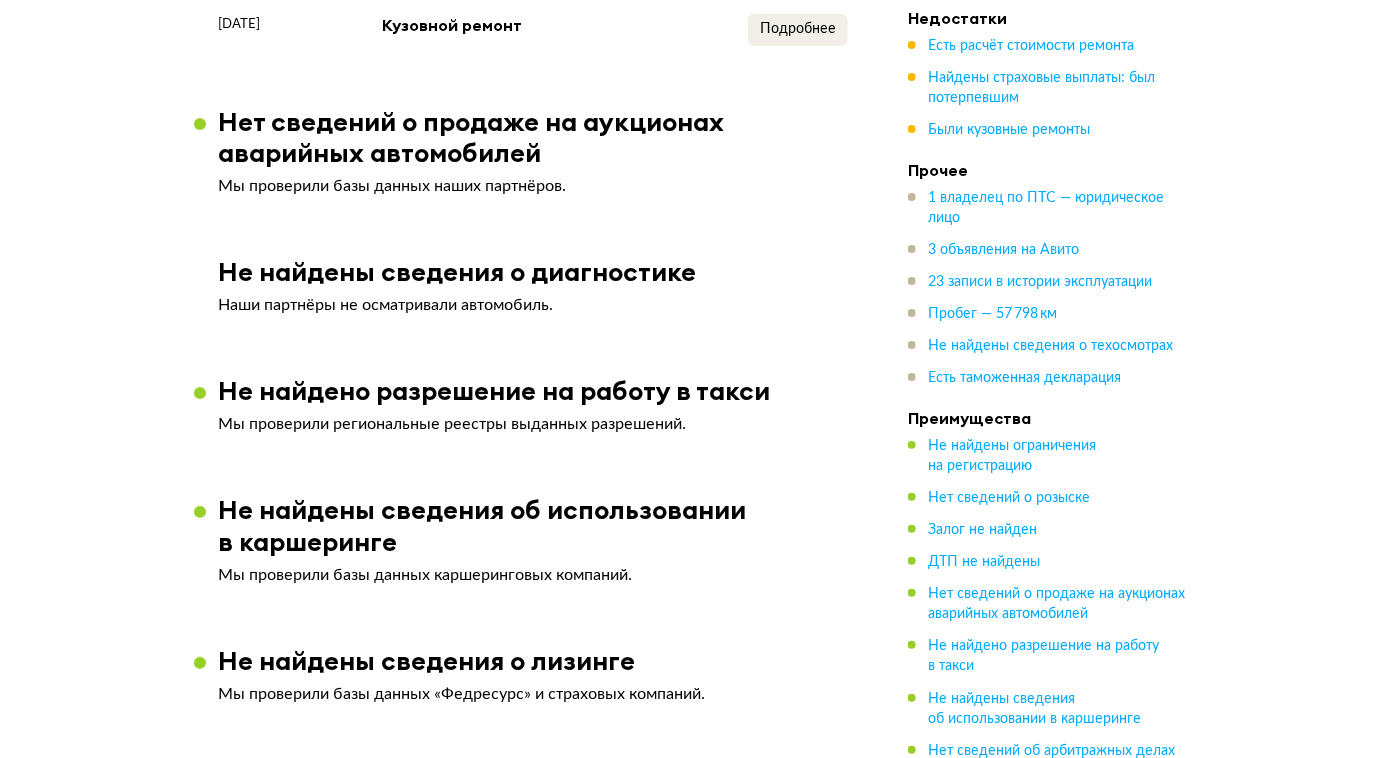scroll, scrollTop: 1752, scrollLeft: 0, axis: vertical 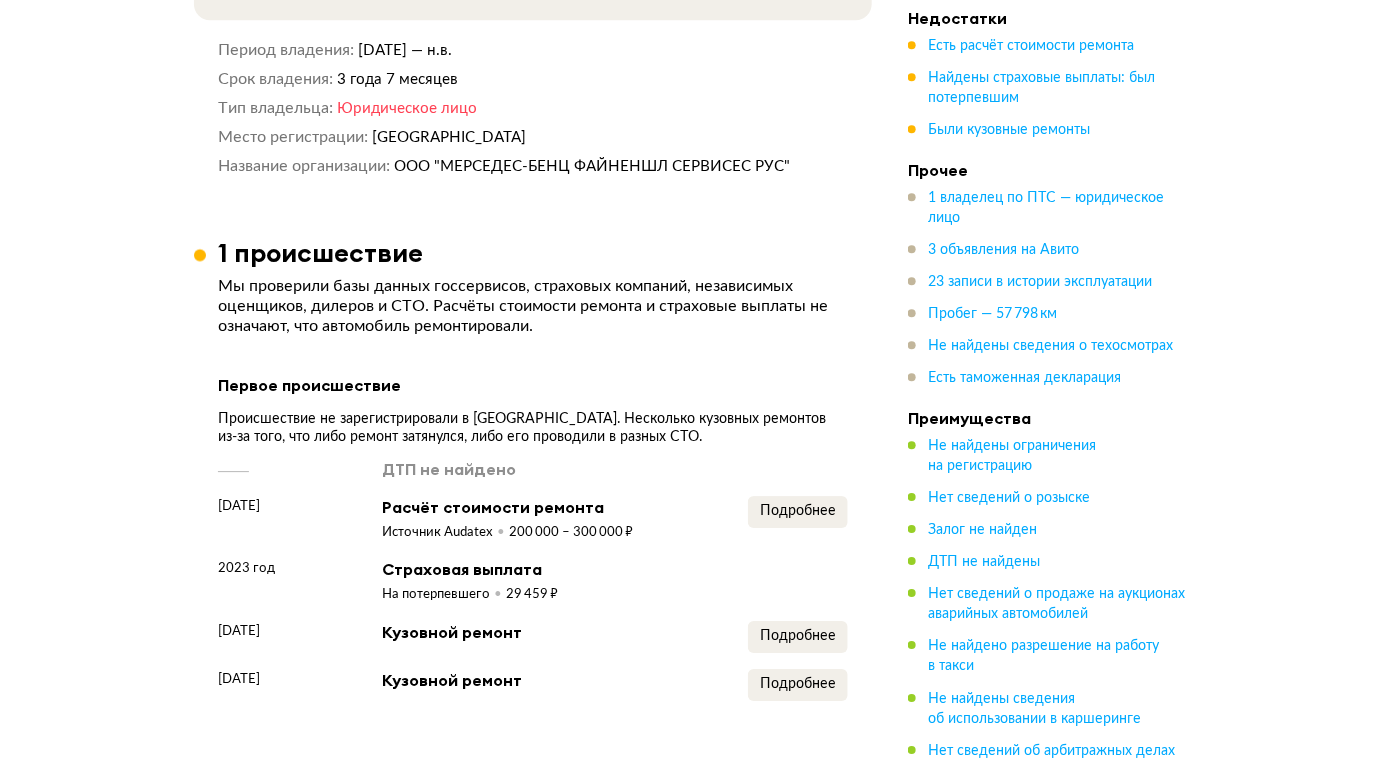 drag, startPoint x: 1378, startPoint y: 74, endPoint x: 1378, endPoint y: 35, distance: 39 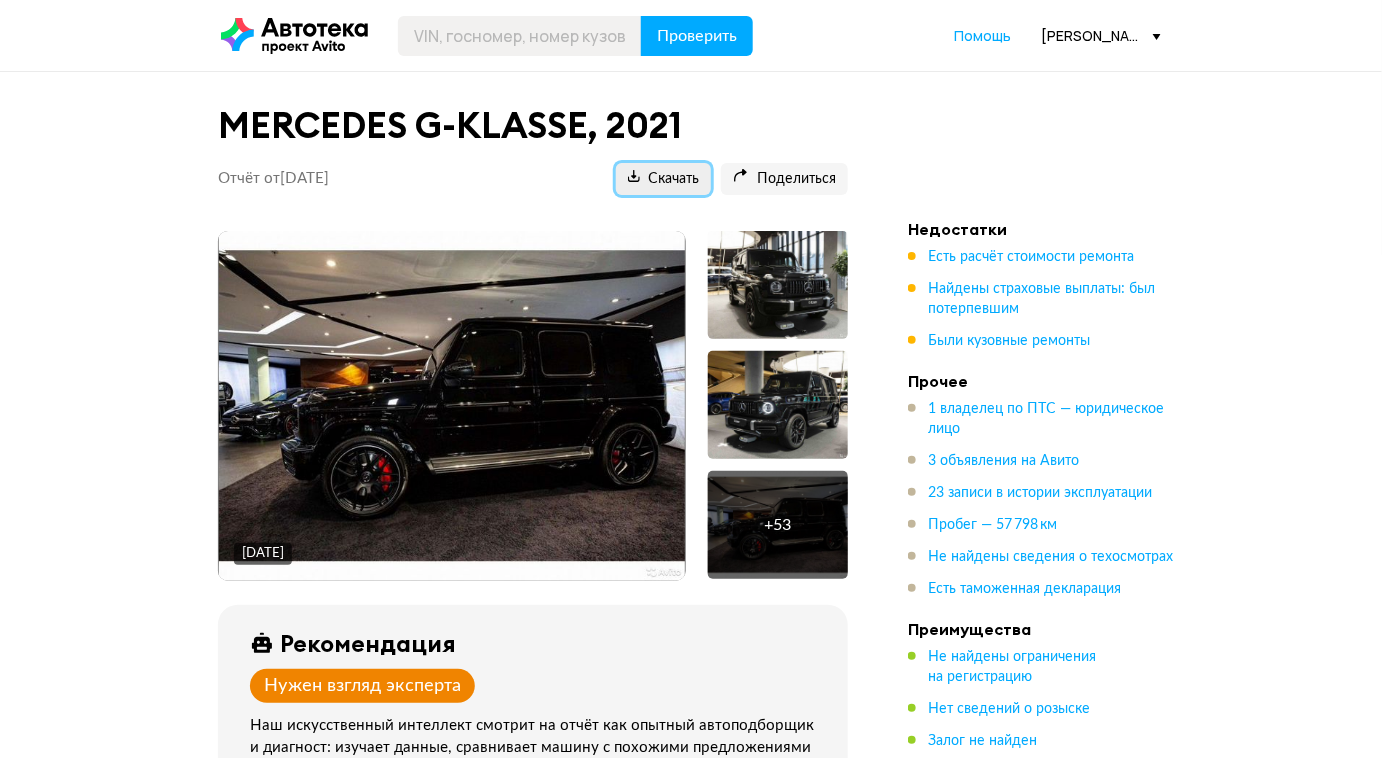 click on "Скачать" at bounding box center (663, 179) 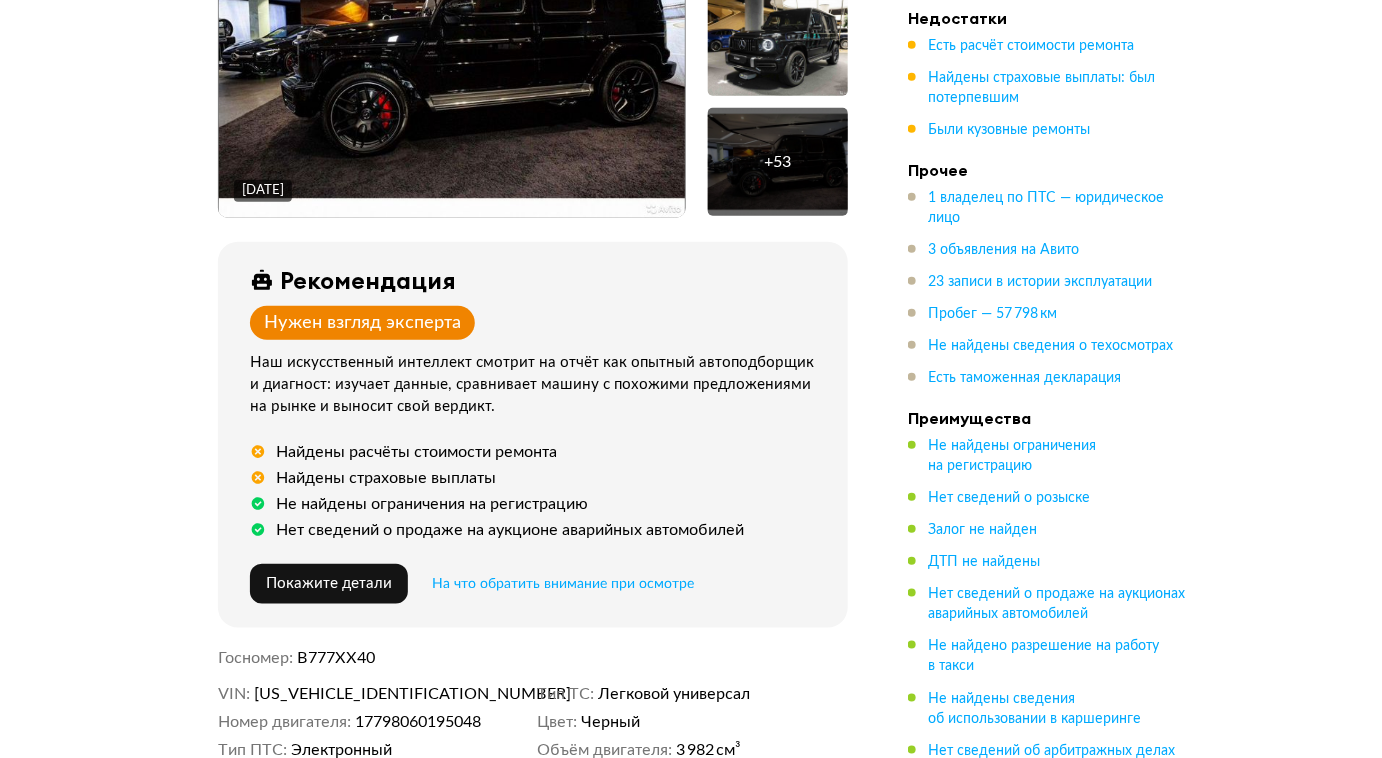 scroll, scrollTop: 0, scrollLeft: 0, axis: both 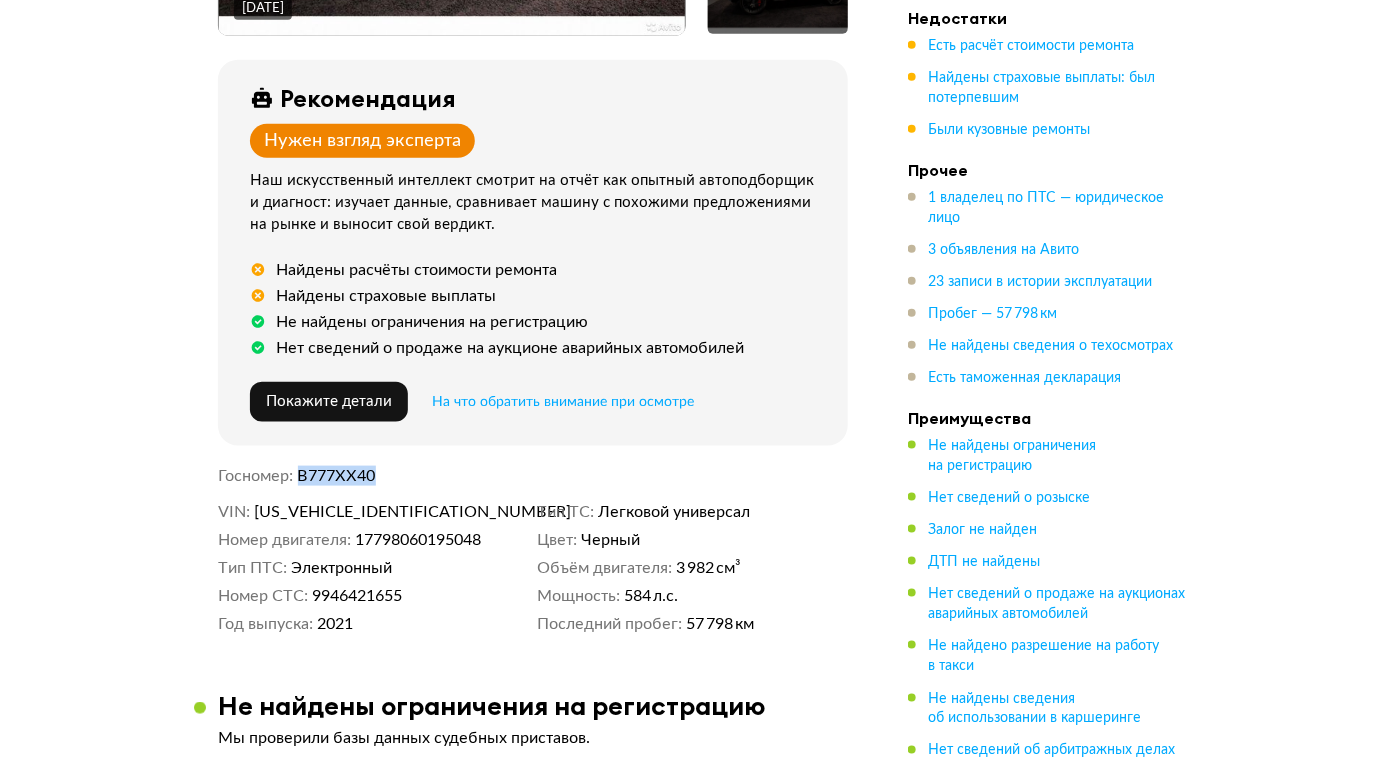 drag, startPoint x: 302, startPoint y: 475, endPoint x: 392, endPoint y: 475, distance: 90 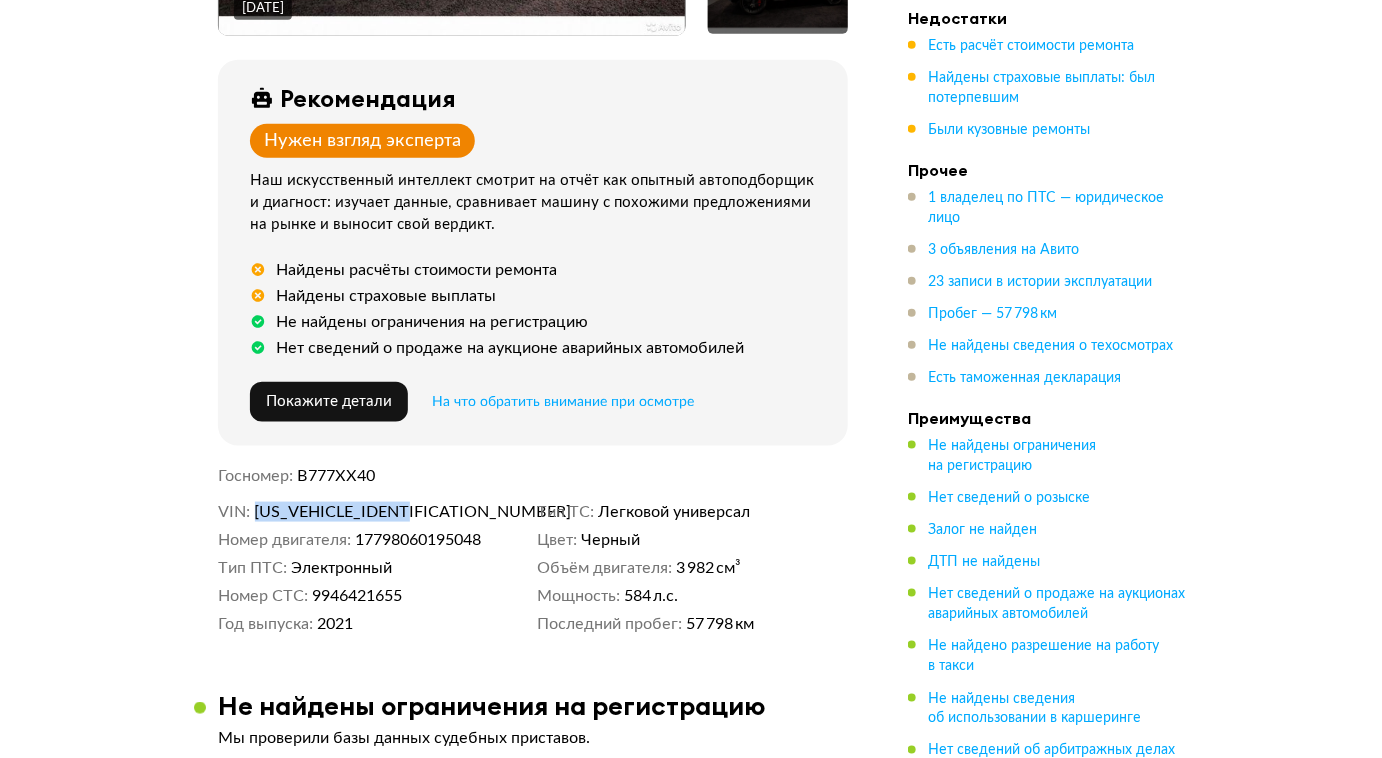 drag, startPoint x: 256, startPoint y: 512, endPoint x: 437, endPoint y: 510, distance: 181.01105 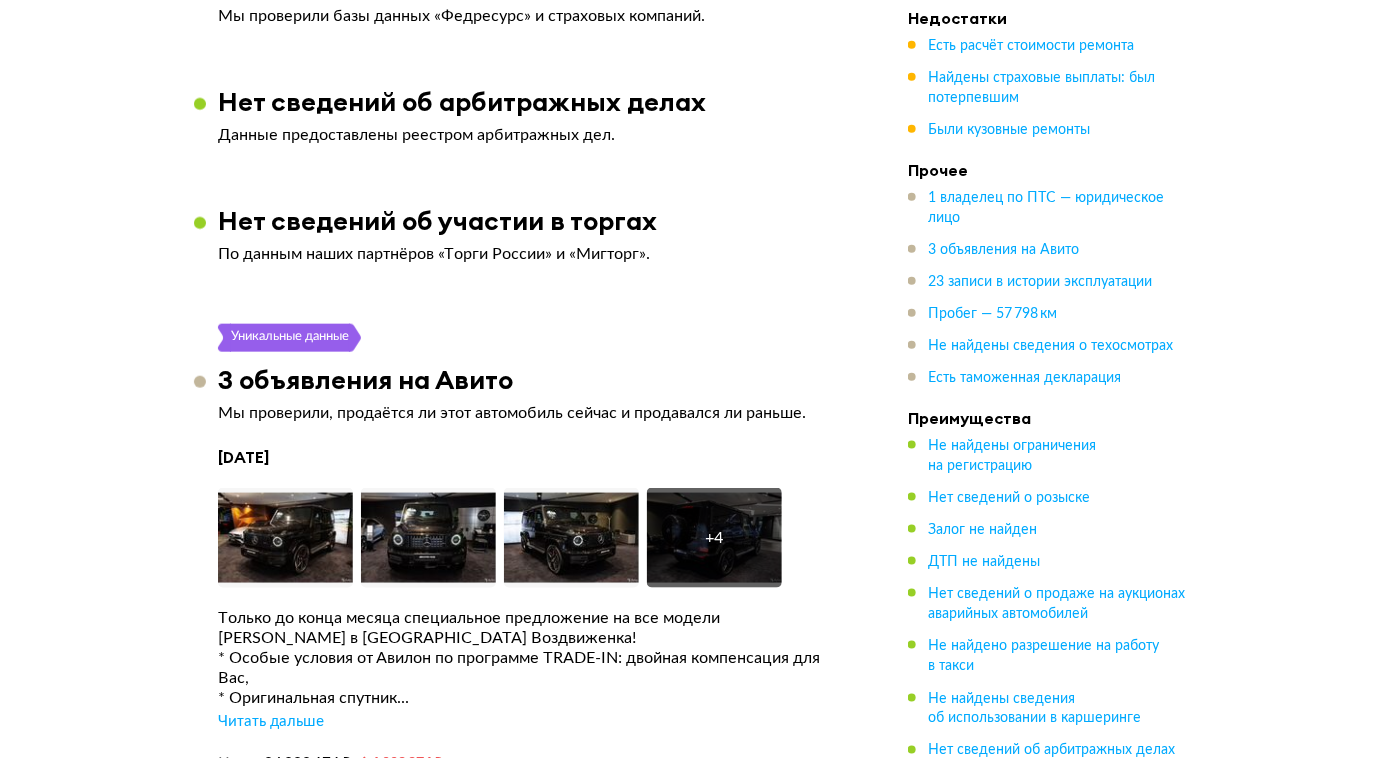 scroll, scrollTop: 3272, scrollLeft: 0, axis: vertical 